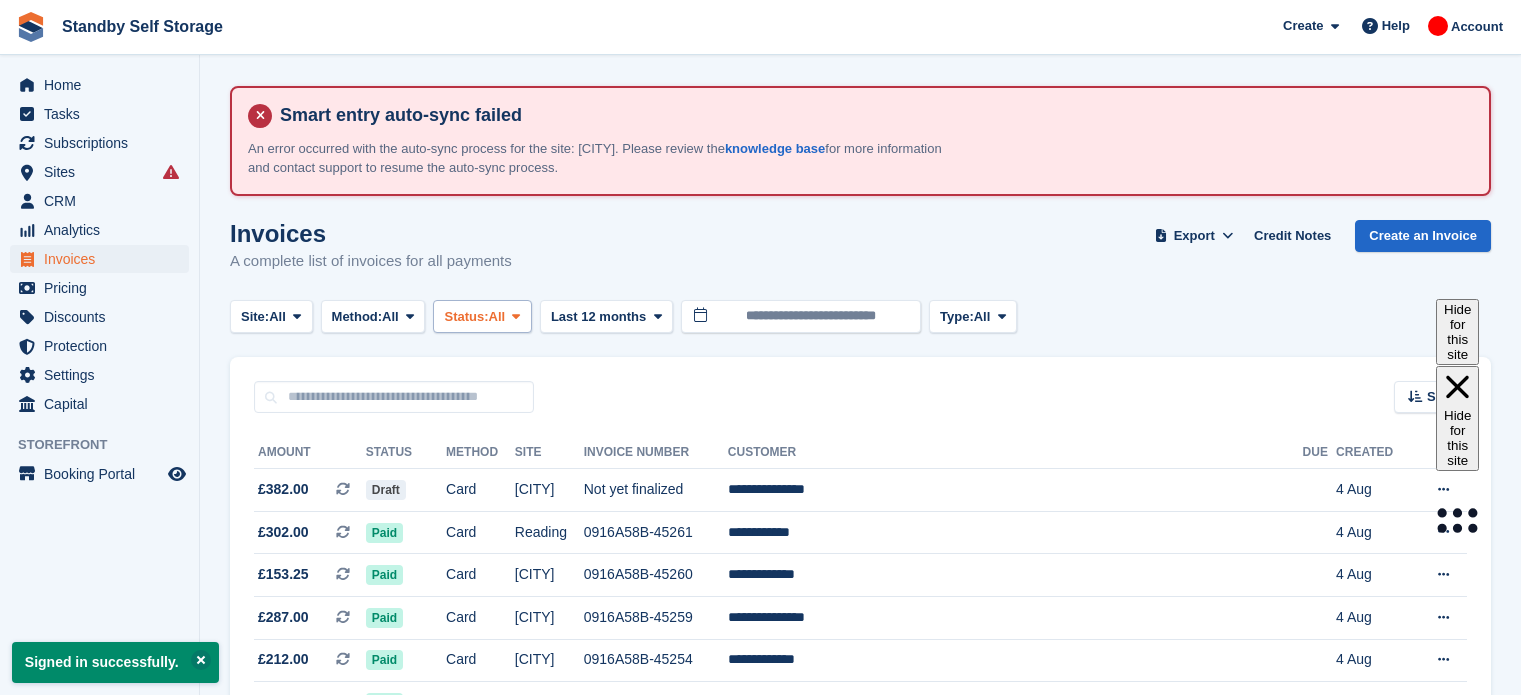 scroll, scrollTop: 0, scrollLeft: 0, axis: both 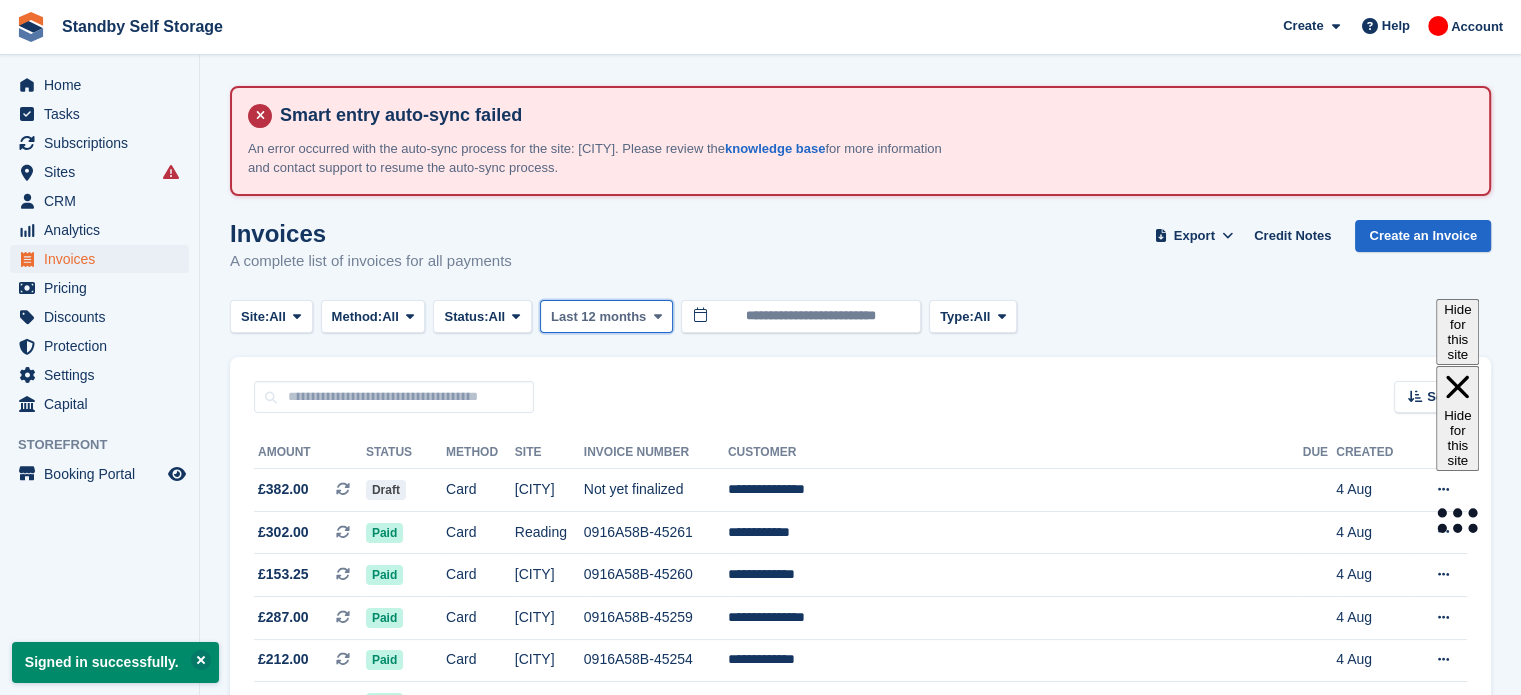 click at bounding box center (658, 316) 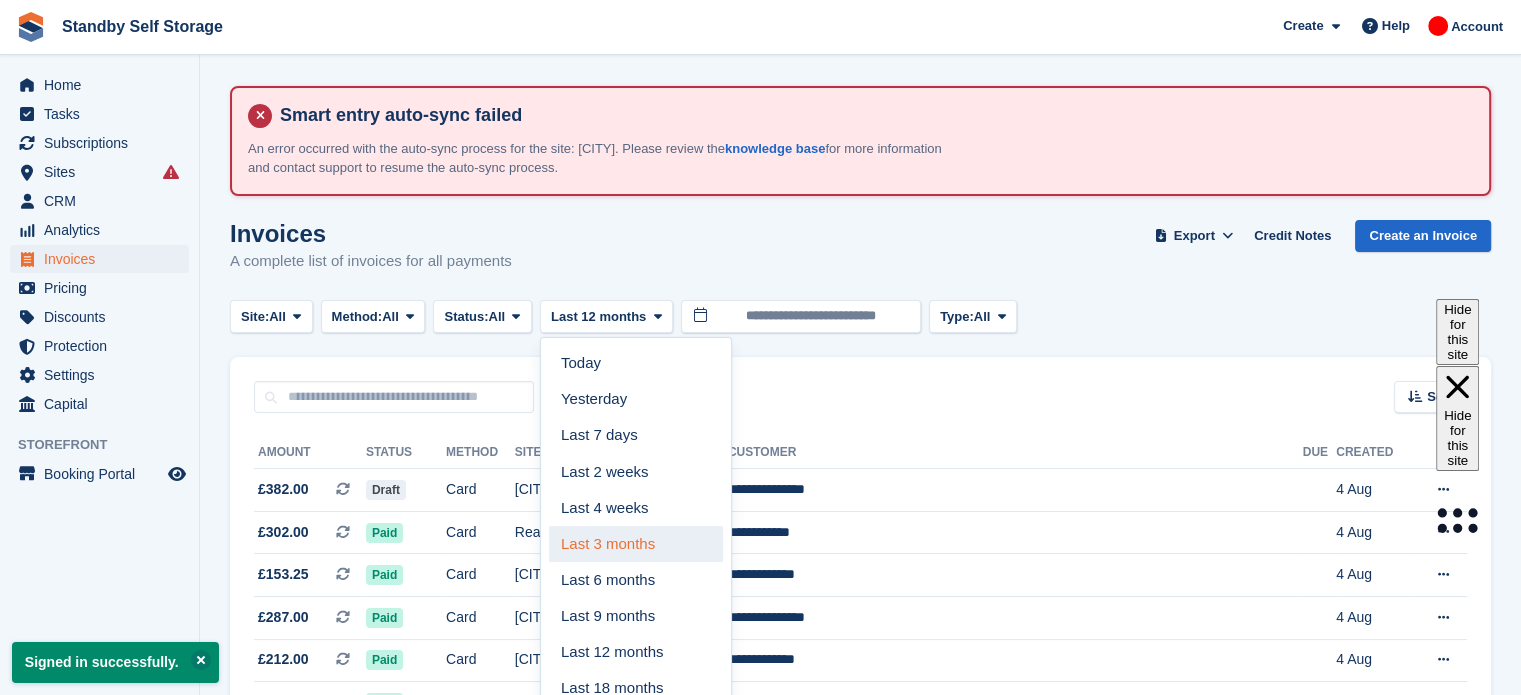click on "Last 3 months" at bounding box center [636, 544] 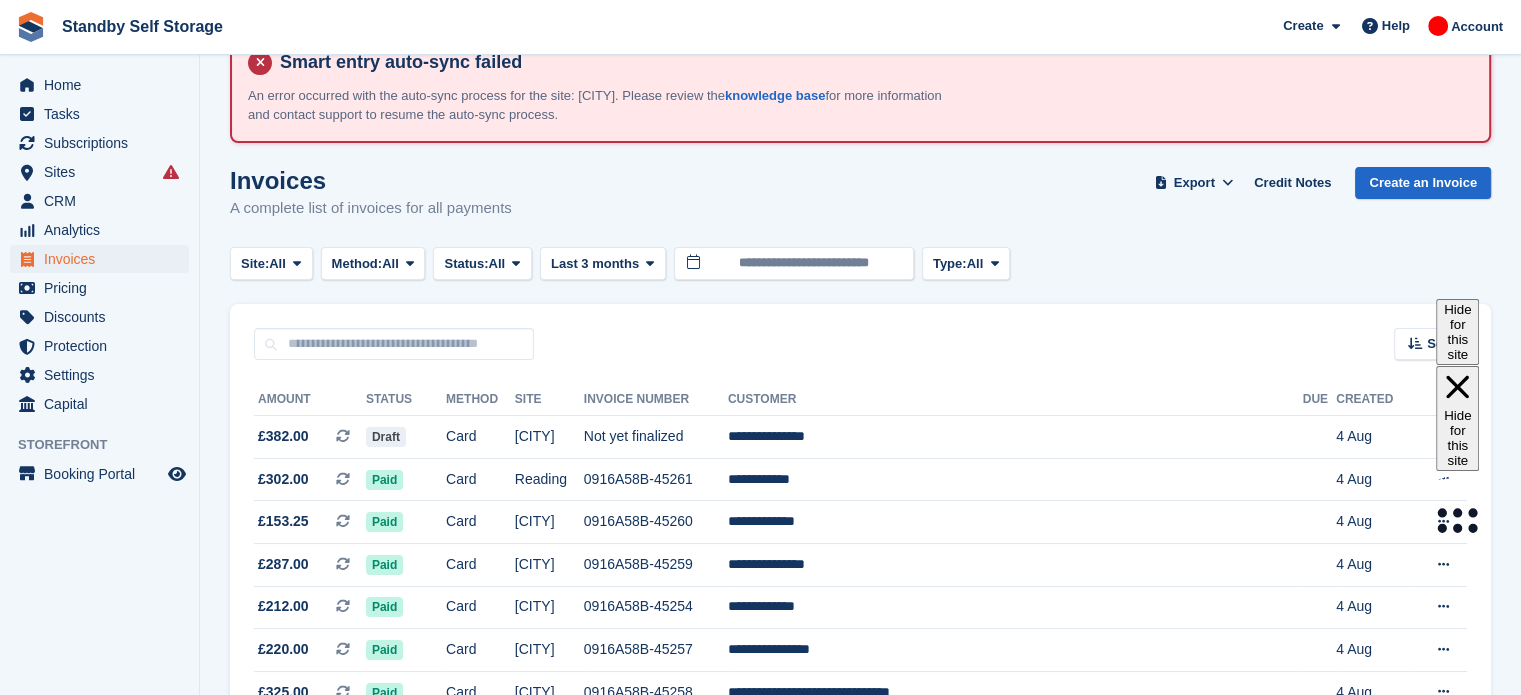 scroll, scrollTop: 0, scrollLeft: 0, axis: both 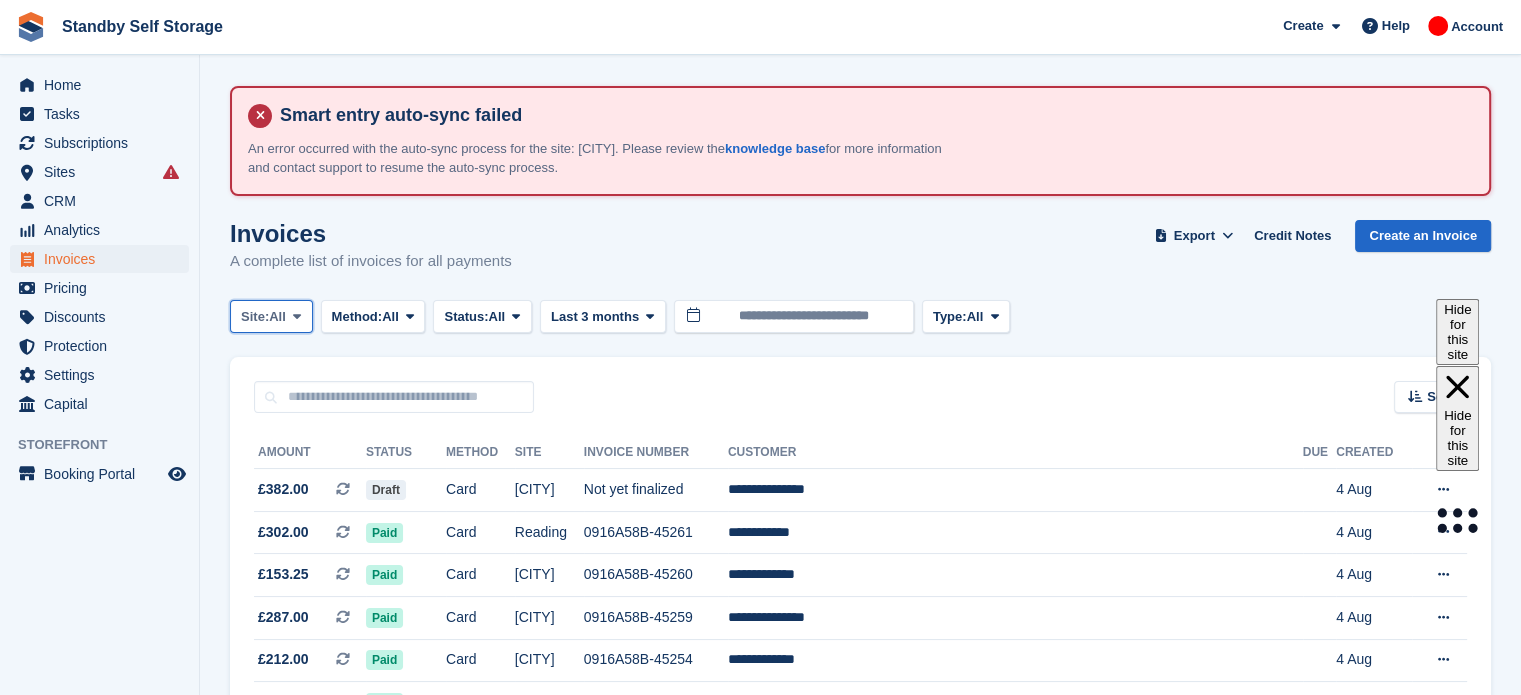 click at bounding box center (297, 316) 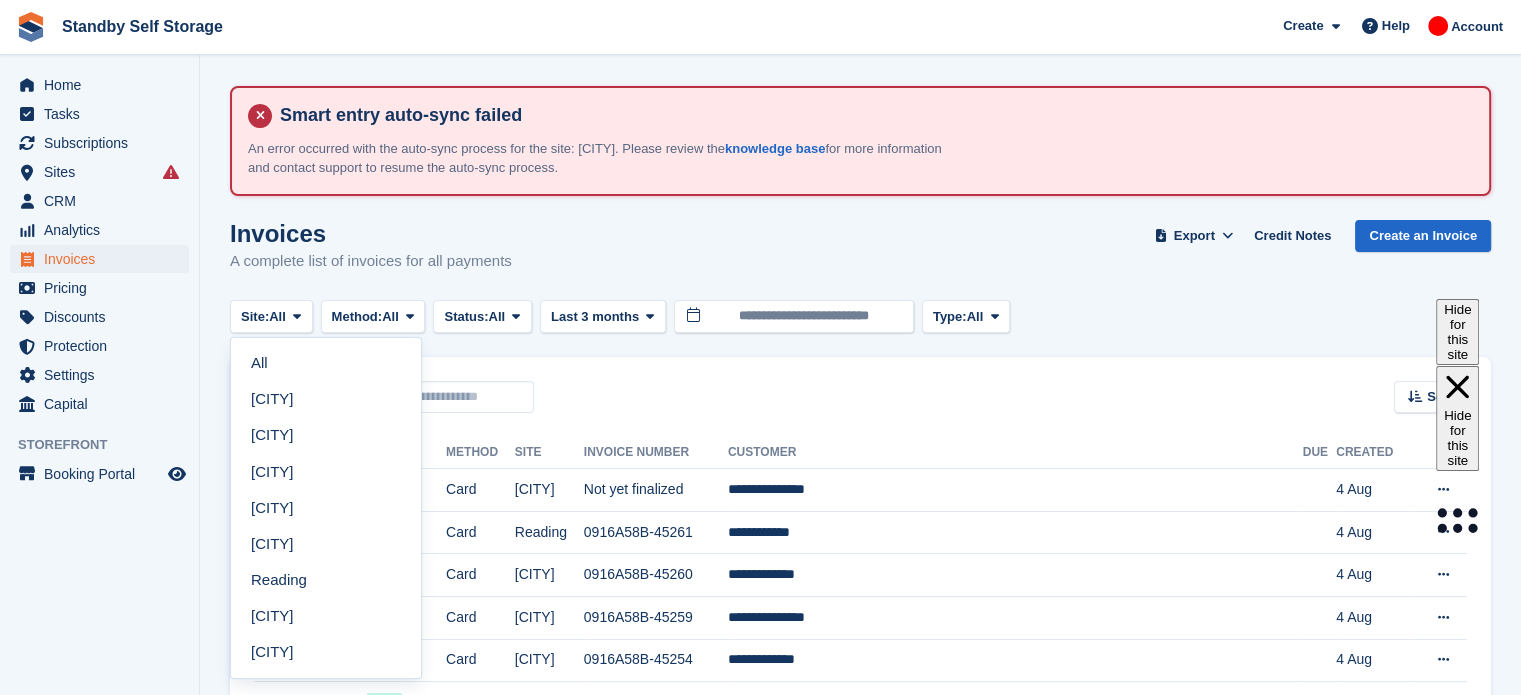 click on "Invoices
A complete list of invoices for all payments
Export
Export Invoices
Export a CSV of all Invoices which match the current filters.
Please allow time for large exports.
Export Formatted for Sage 50
Export Formatted for Xero
Start Export
Credit Notes
Create an Invoice" at bounding box center (860, 258) 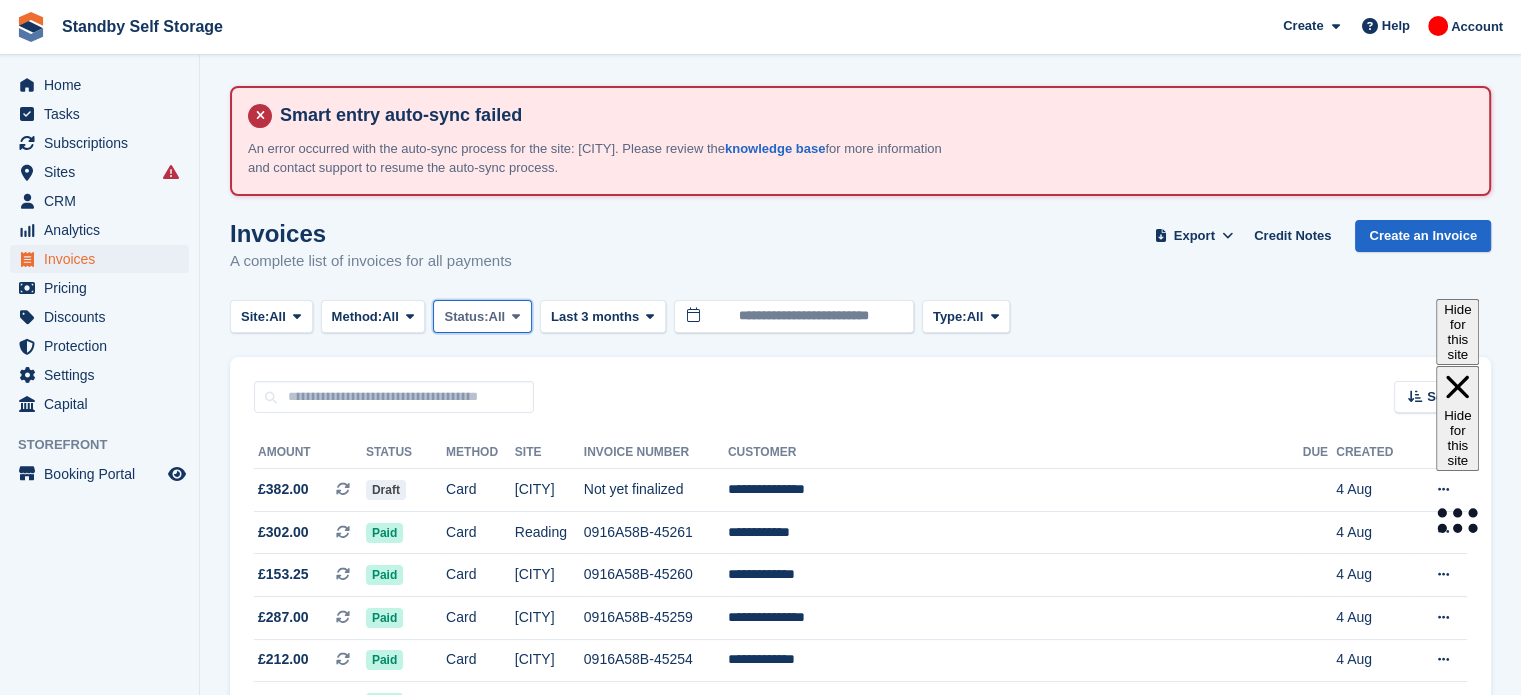 click on "All" at bounding box center [497, 317] 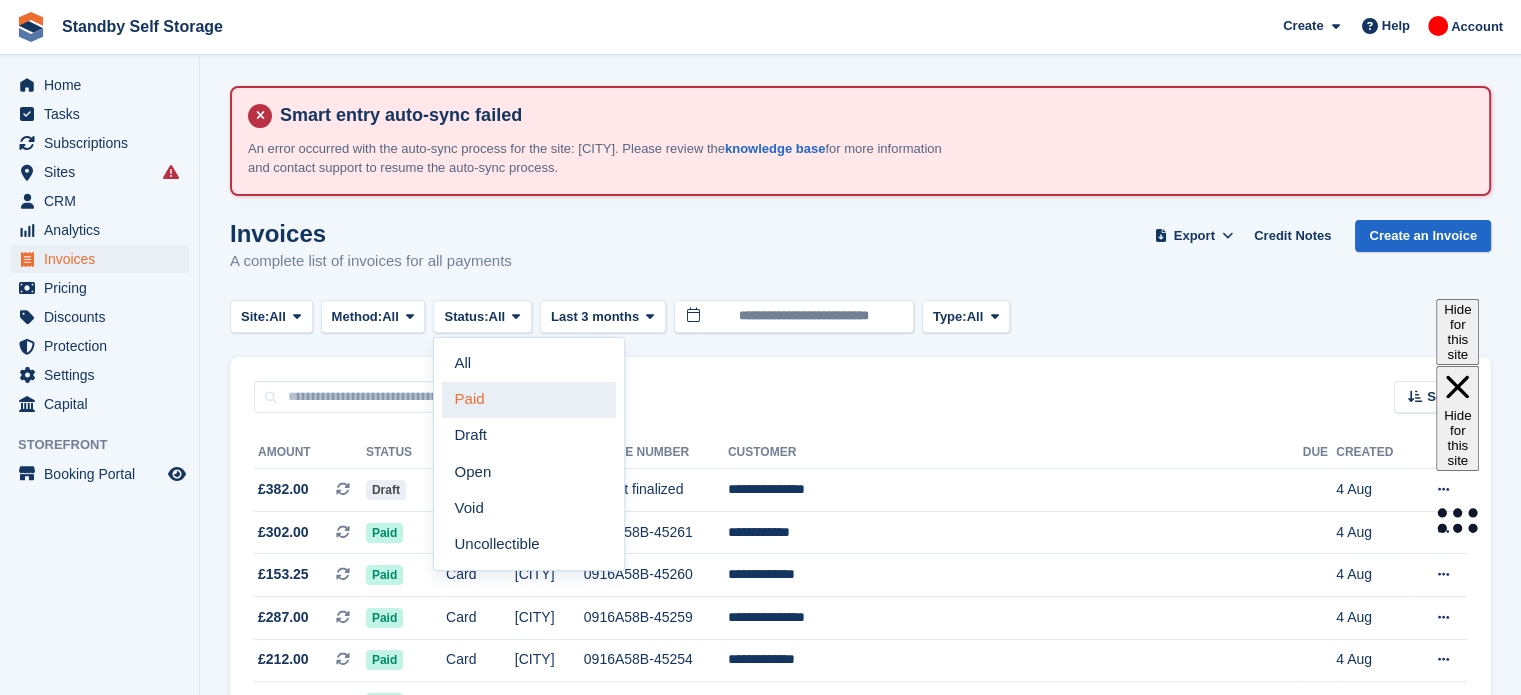 click on "Paid" at bounding box center [529, 400] 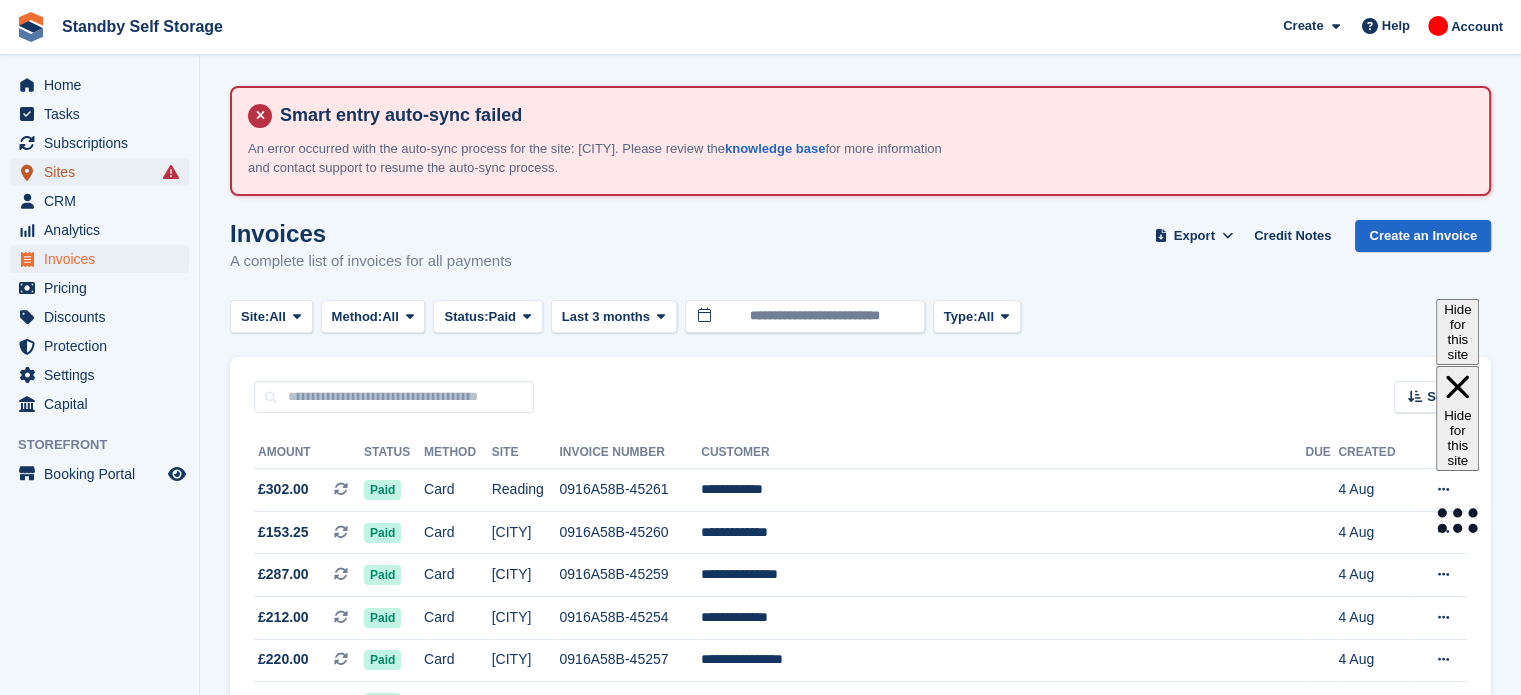 click on "Sites" at bounding box center [104, 172] 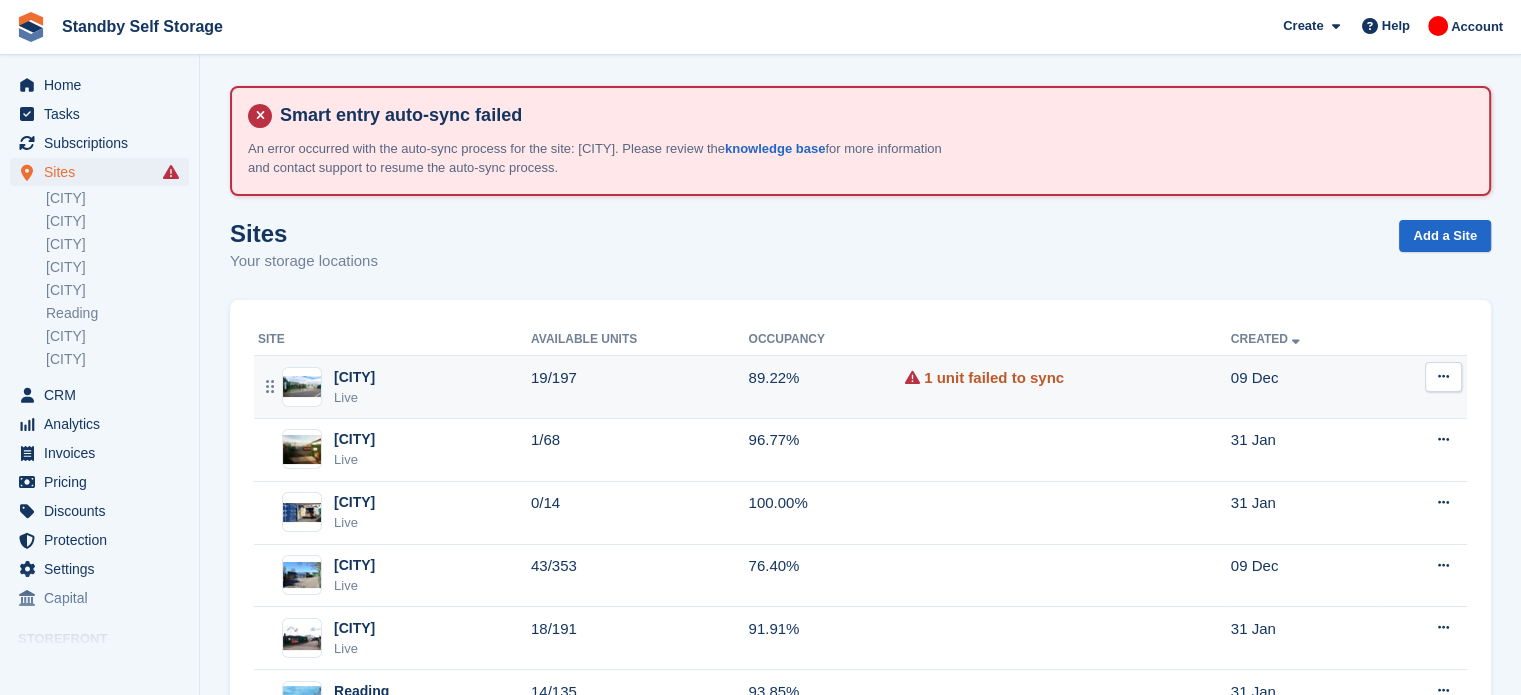 click on "1 unit failed to sync" at bounding box center [994, 378] 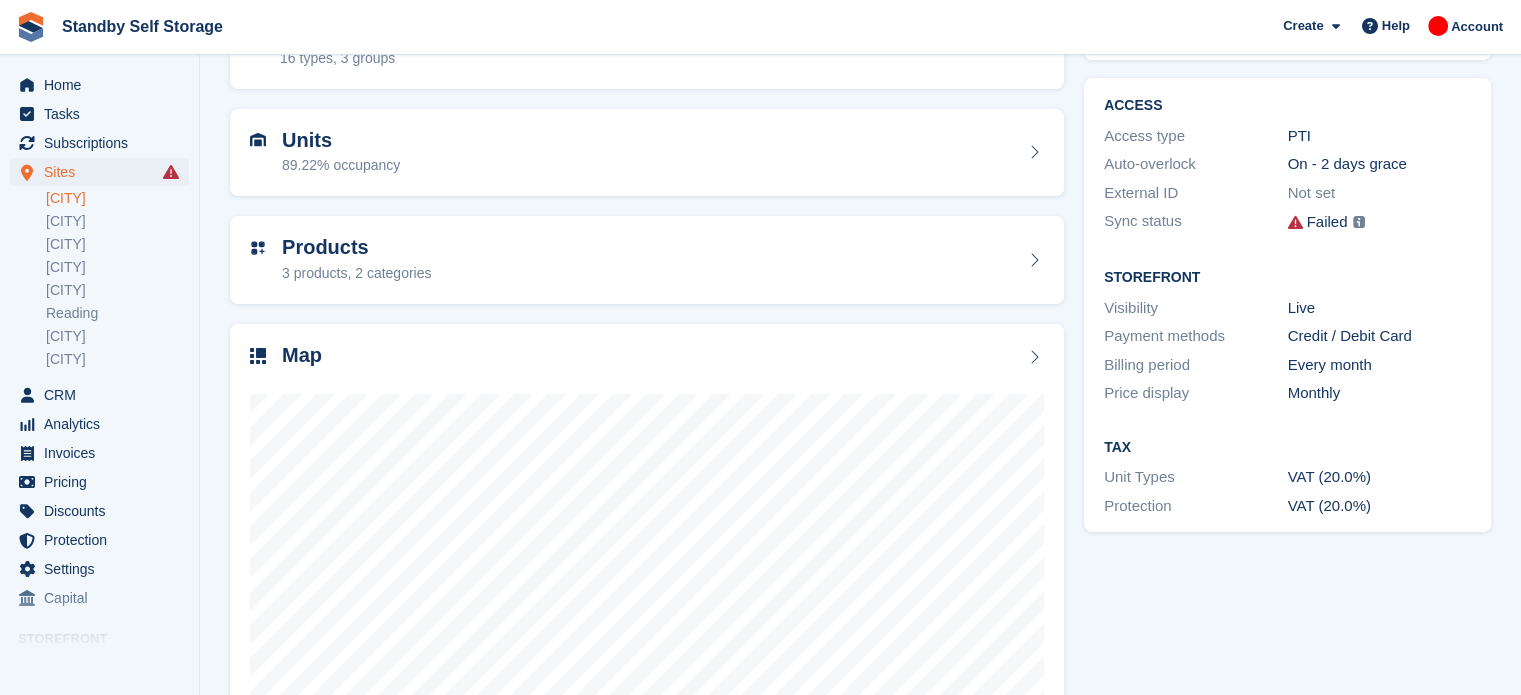 click on "Standby Self Storage
Create
Subscription
Invoice
Contact
Deal
Discount
Page
Help
Chat Support
Submit a support request
Help Center
Get answers to Stora questions
What's New" at bounding box center (760, 68) 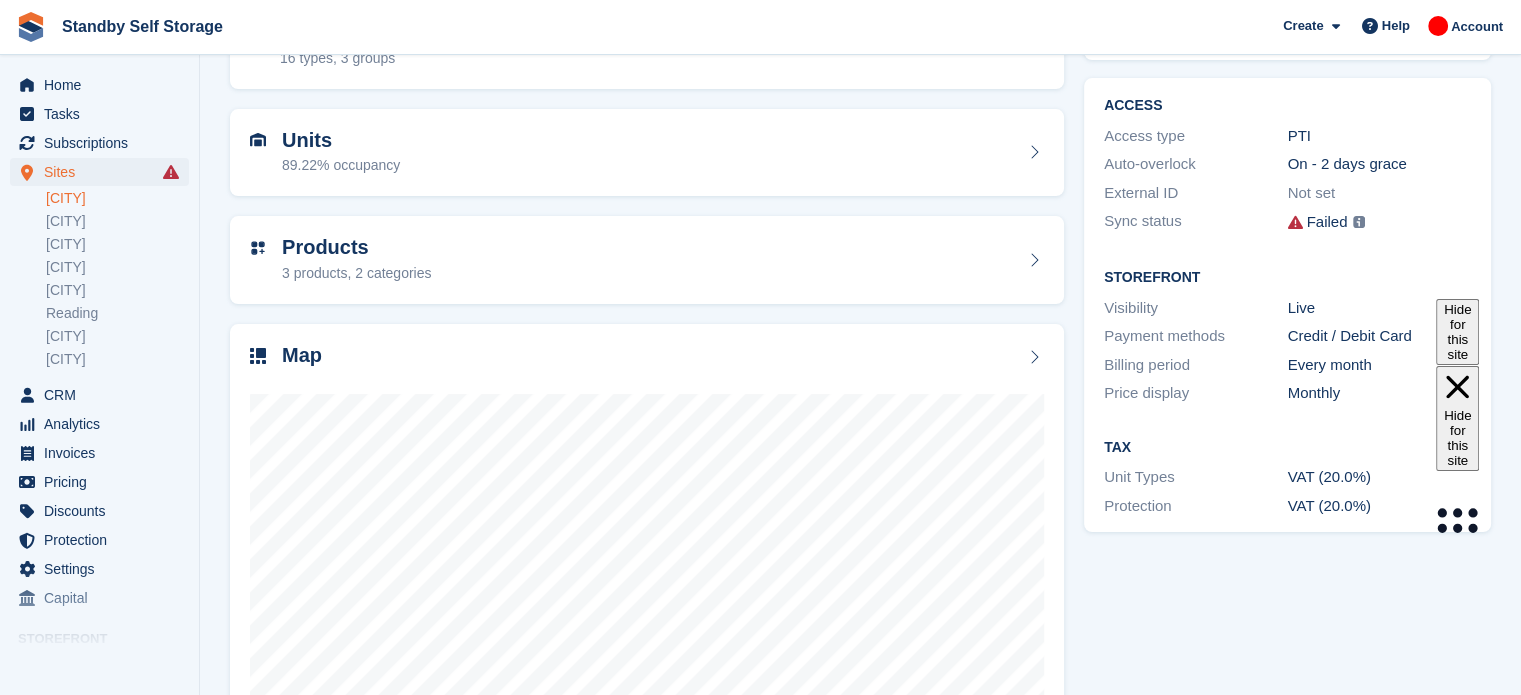 scroll, scrollTop: 68, scrollLeft: 0, axis: vertical 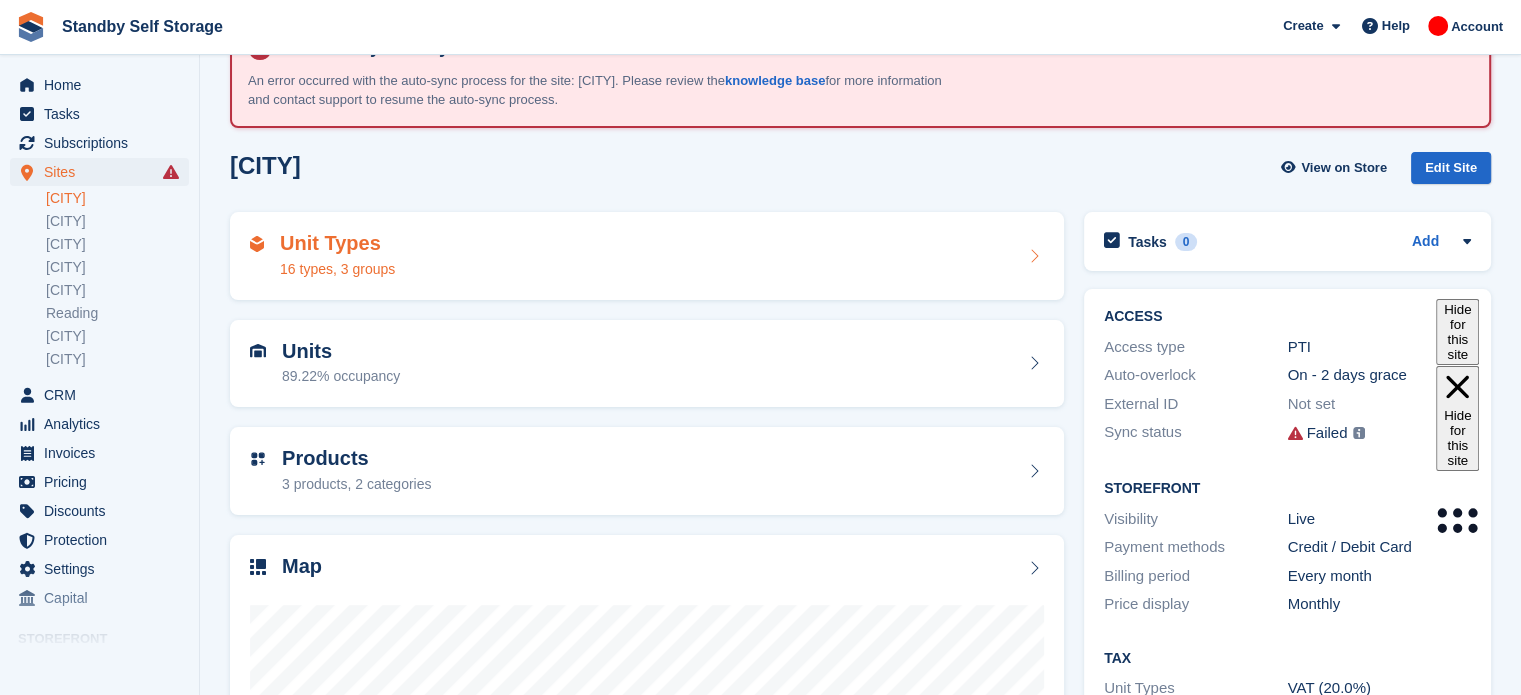 click on "Unit Types
16 types, 3 groups" at bounding box center [647, 256] 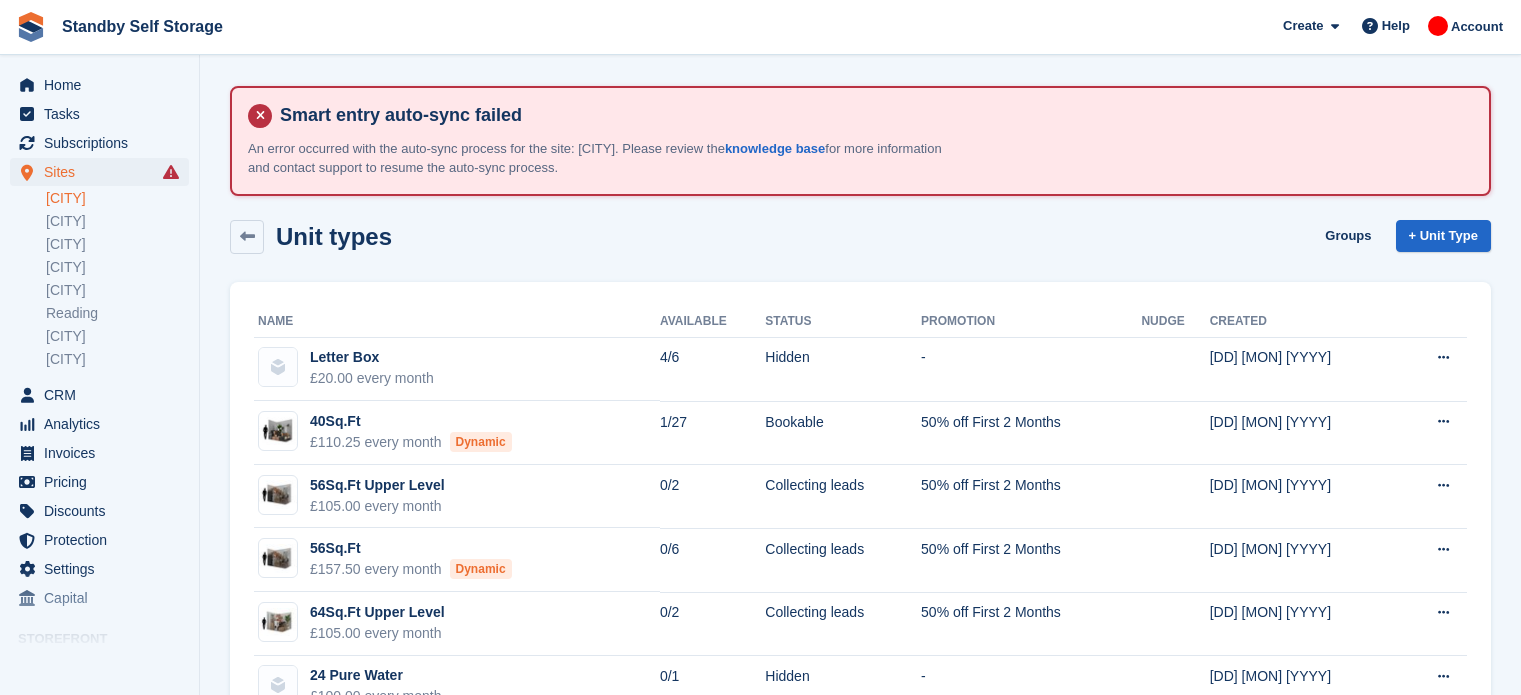 scroll, scrollTop: 0, scrollLeft: 0, axis: both 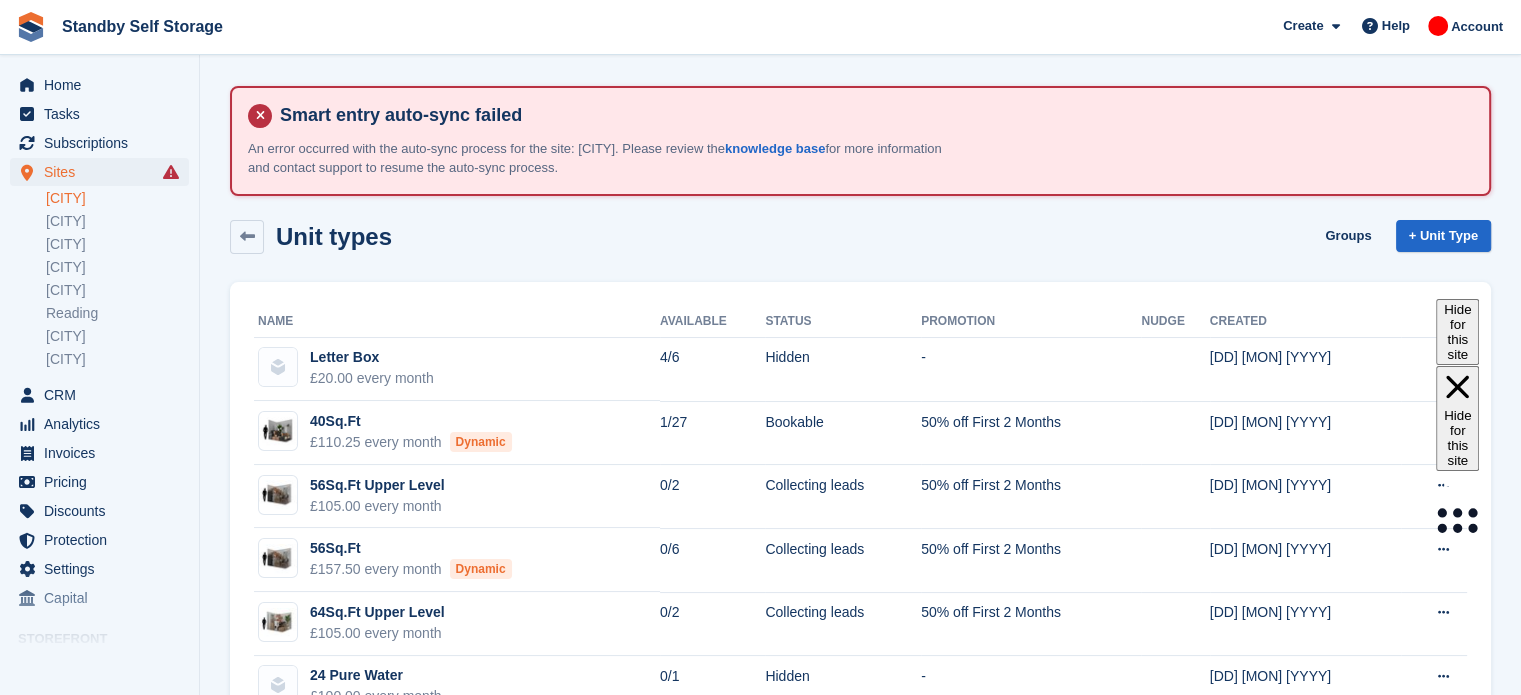click on "[CITY]" at bounding box center (117, 198) 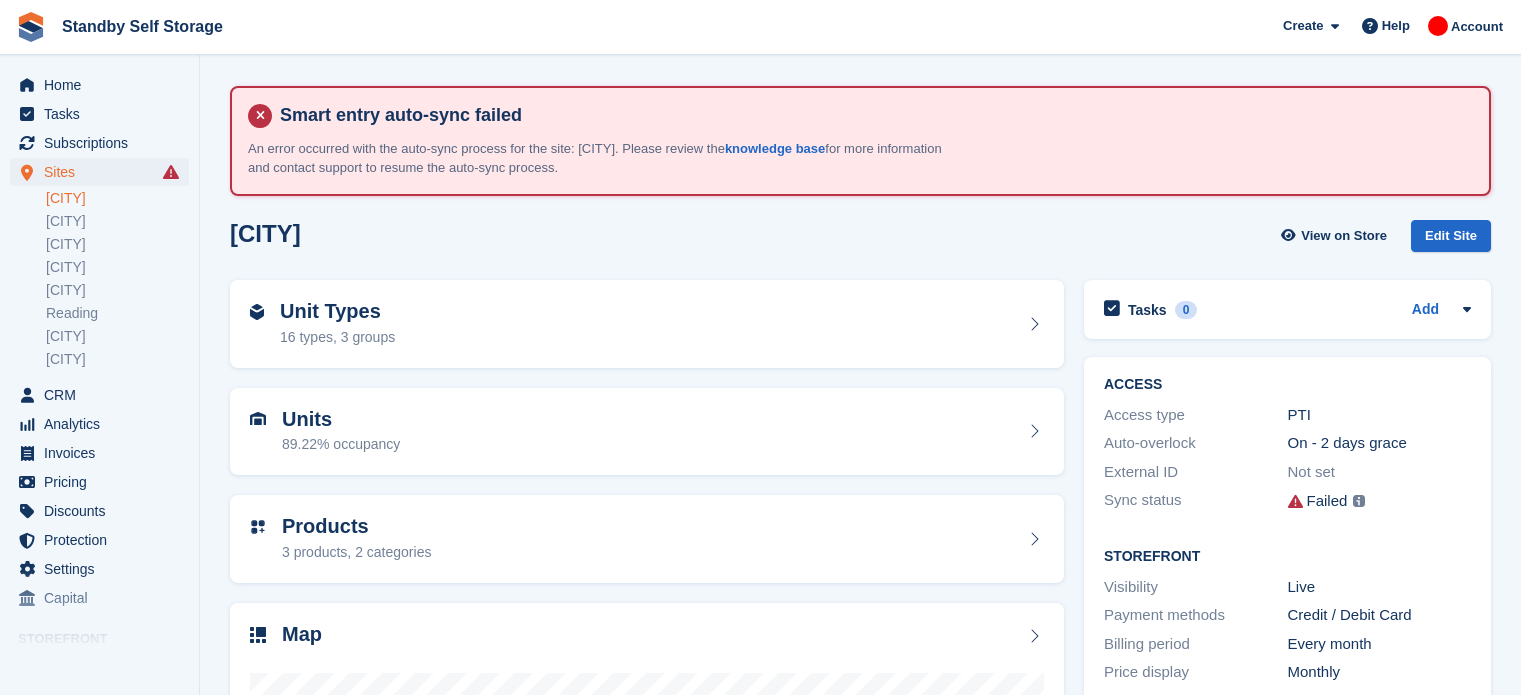 scroll, scrollTop: 0, scrollLeft: 0, axis: both 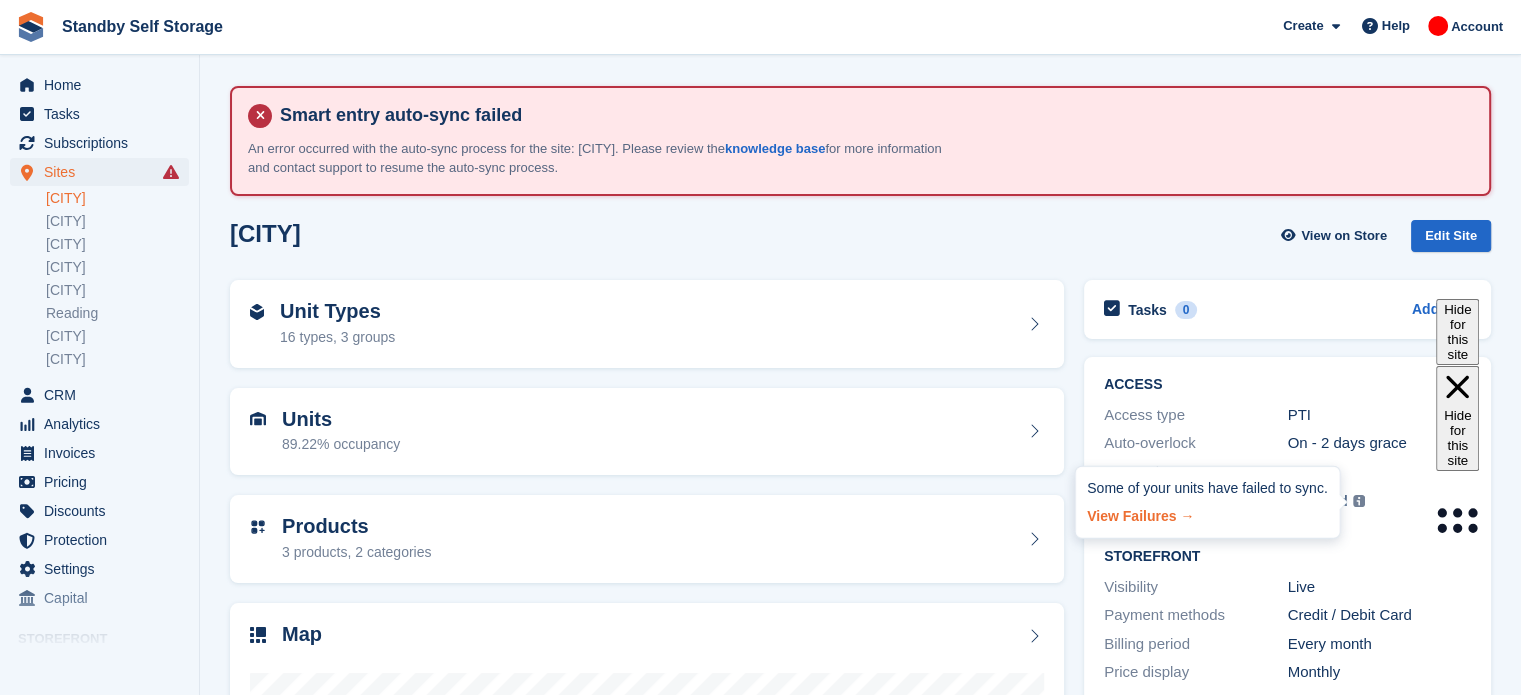 click on "View Failures →" at bounding box center [1207, 512] 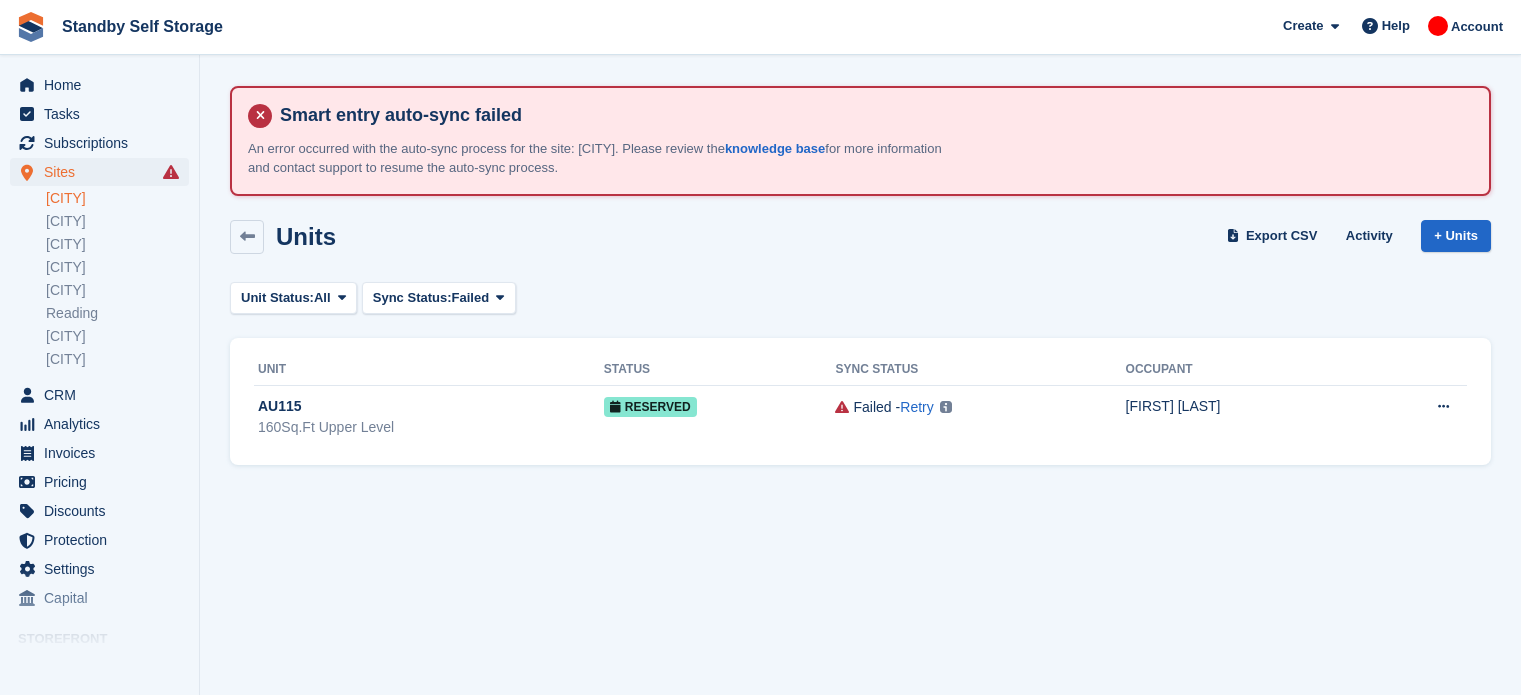 scroll, scrollTop: 0, scrollLeft: 0, axis: both 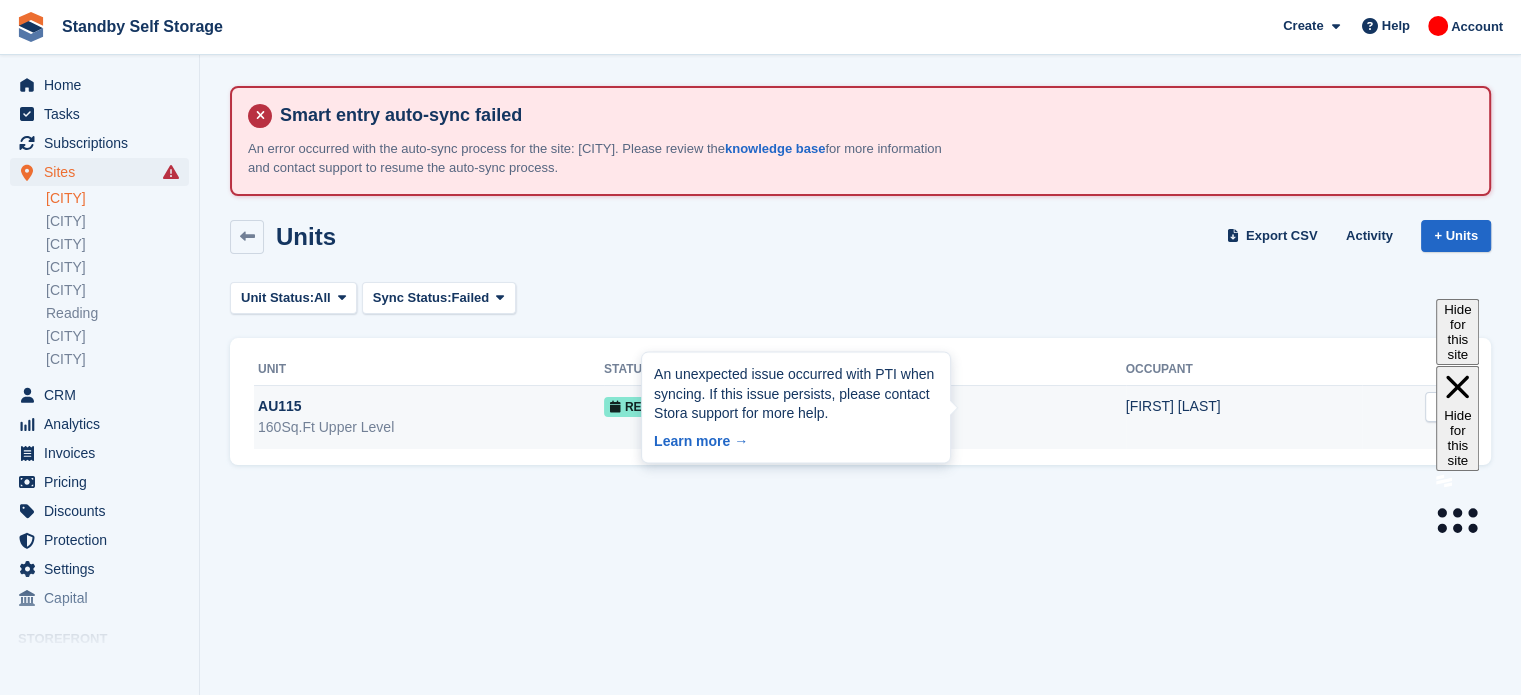 click on "An unexpected issue occurred with PTI when syncing. If this issue persists, please contact Stora support for more help.
Learn more →" at bounding box center [796, 408] 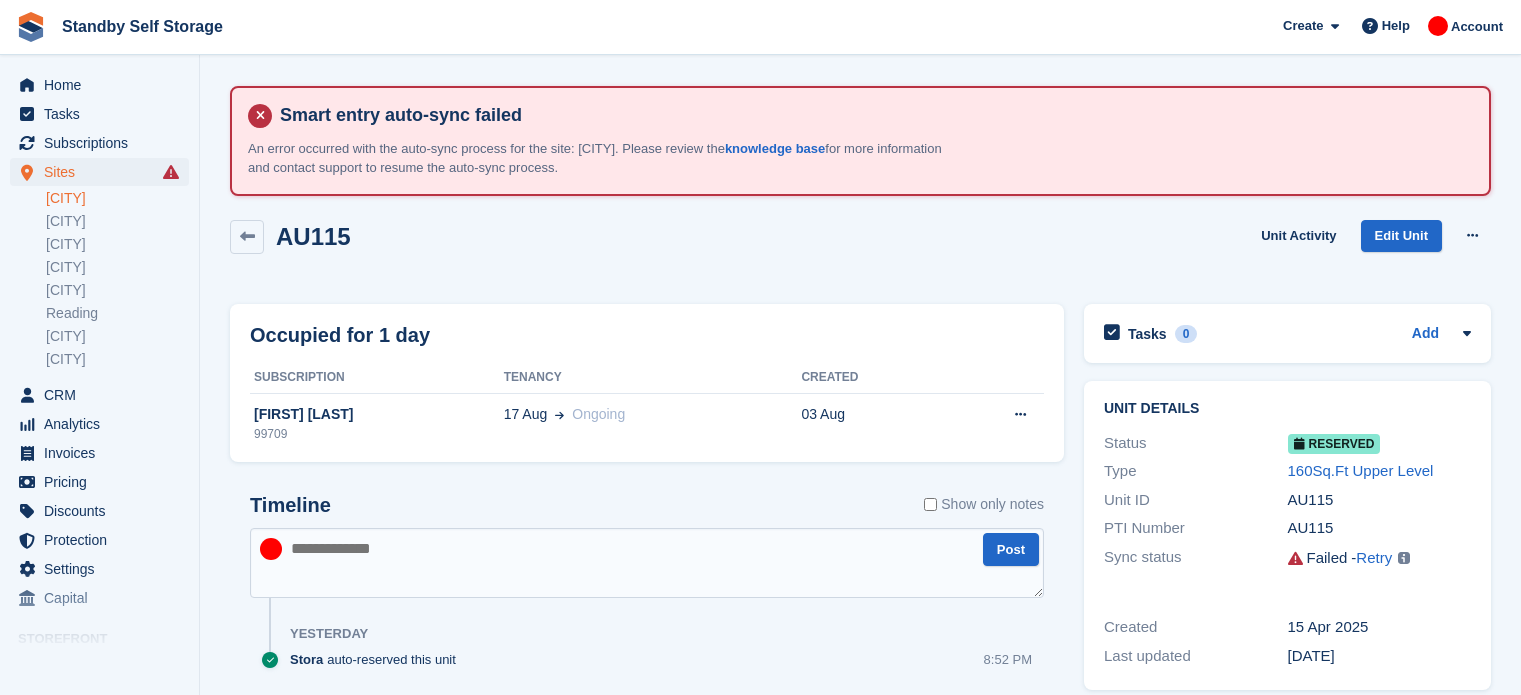 scroll, scrollTop: 0, scrollLeft: 0, axis: both 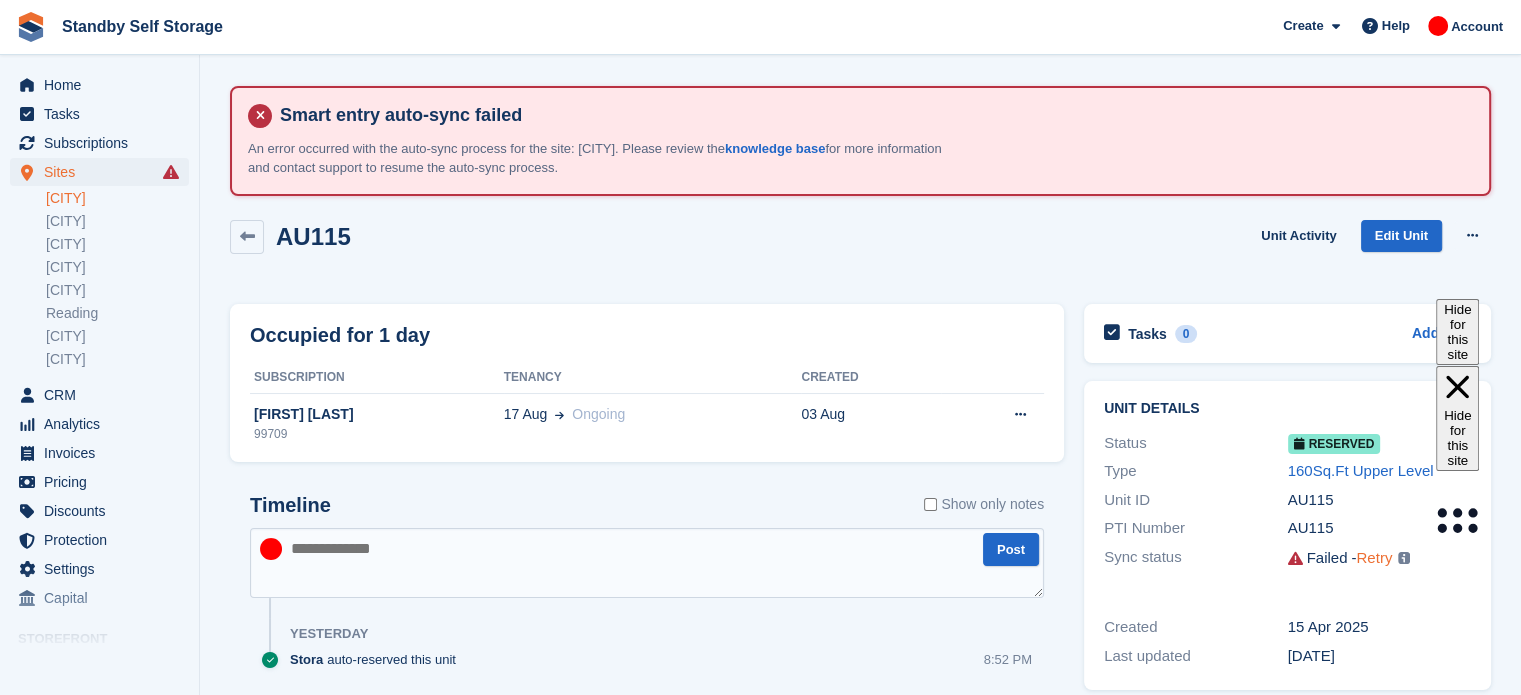 click on "Retry" at bounding box center [1374, 557] 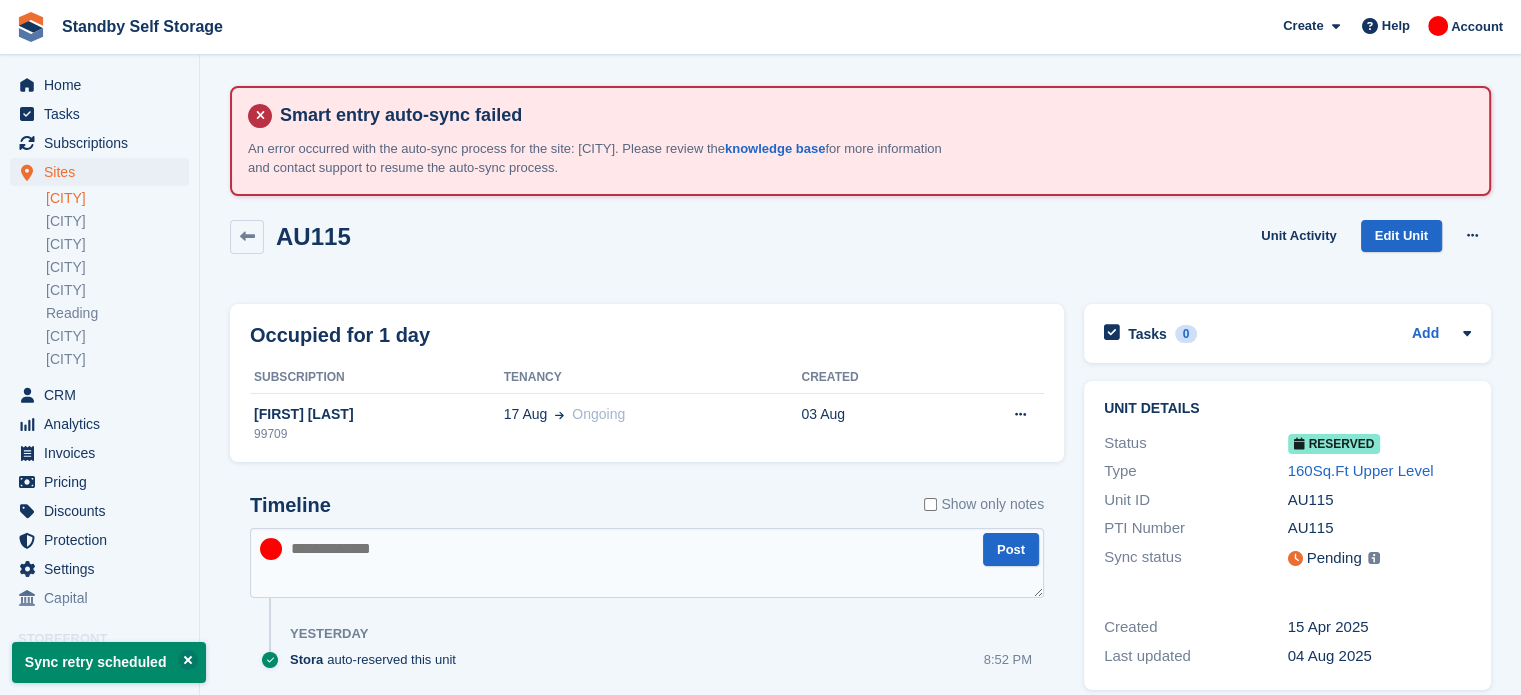 scroll, scrollTop: 60, scrollLeft: 0, axis: vertical 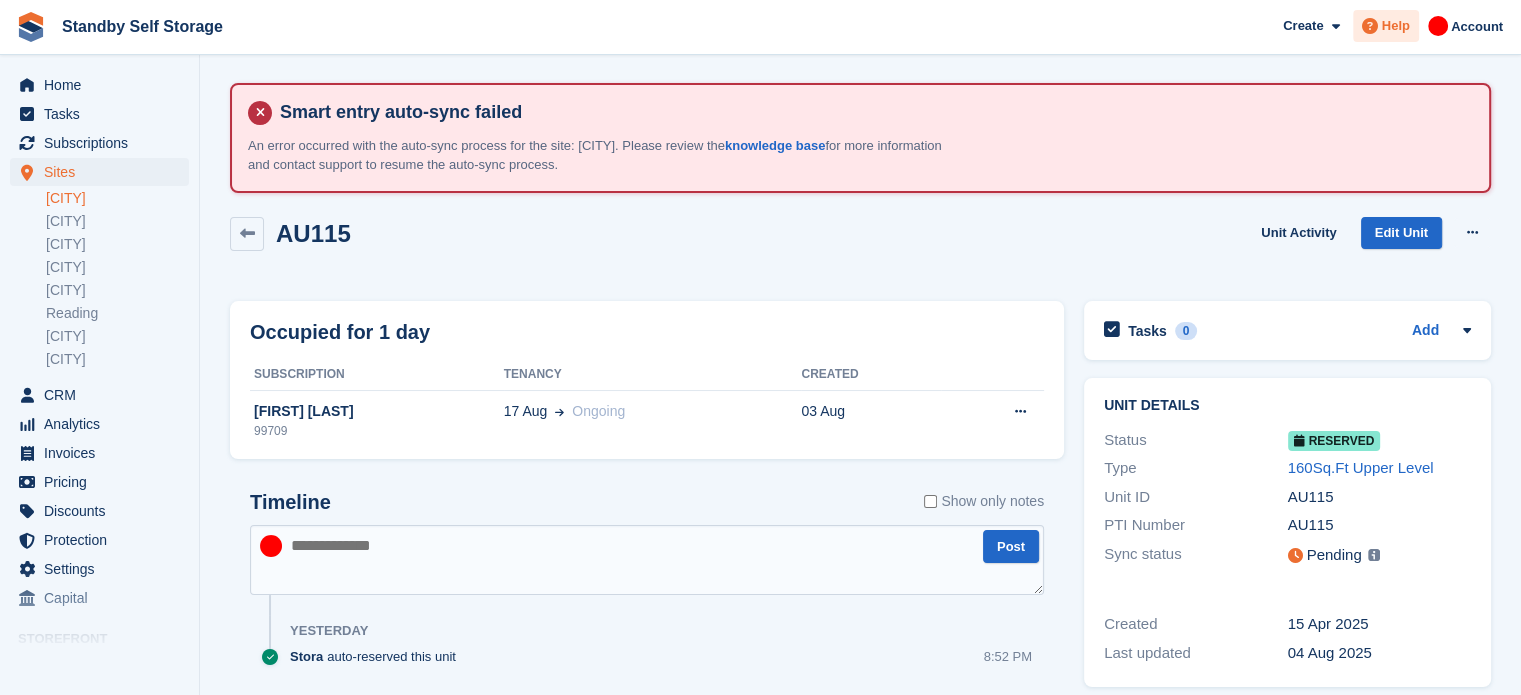 click on "Help" at bounding box center (1396, 26) 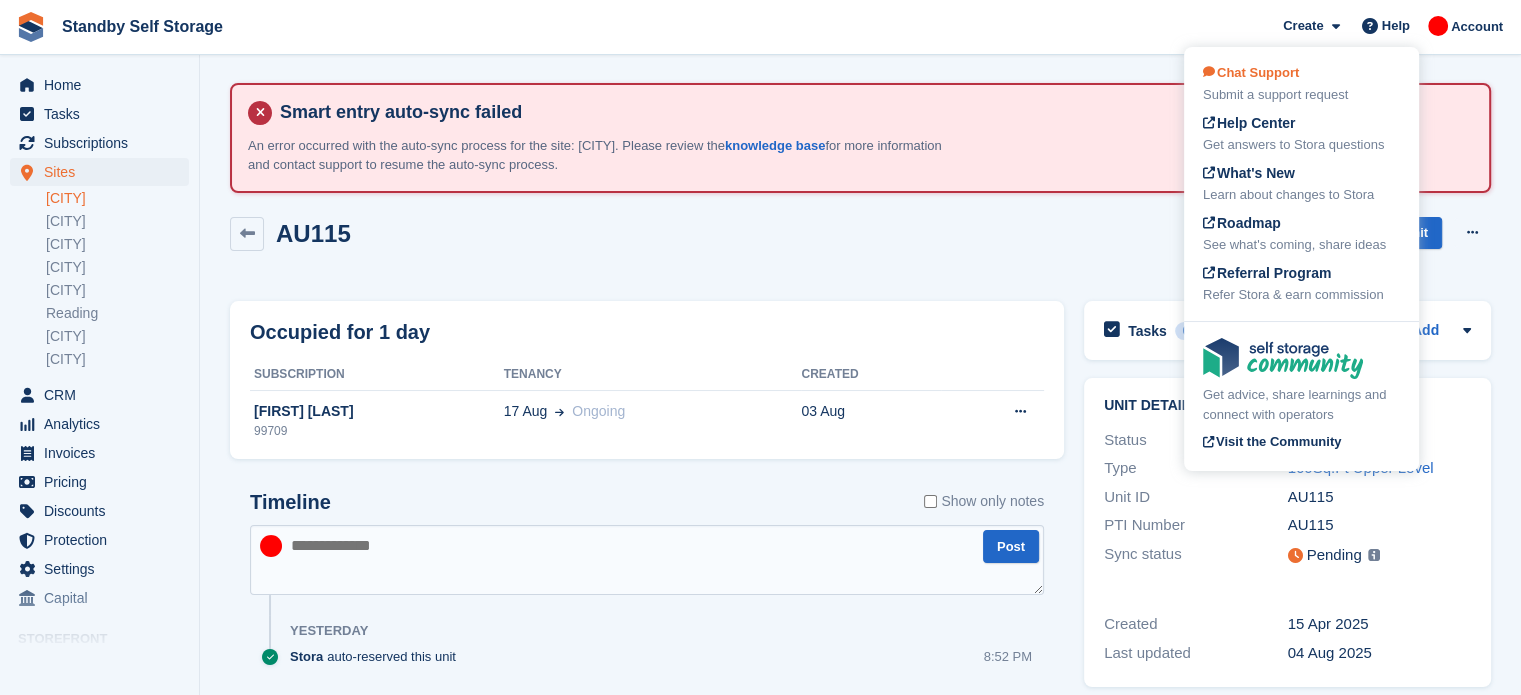 click on "Submit a support request" at bounding box center (1301, 95) 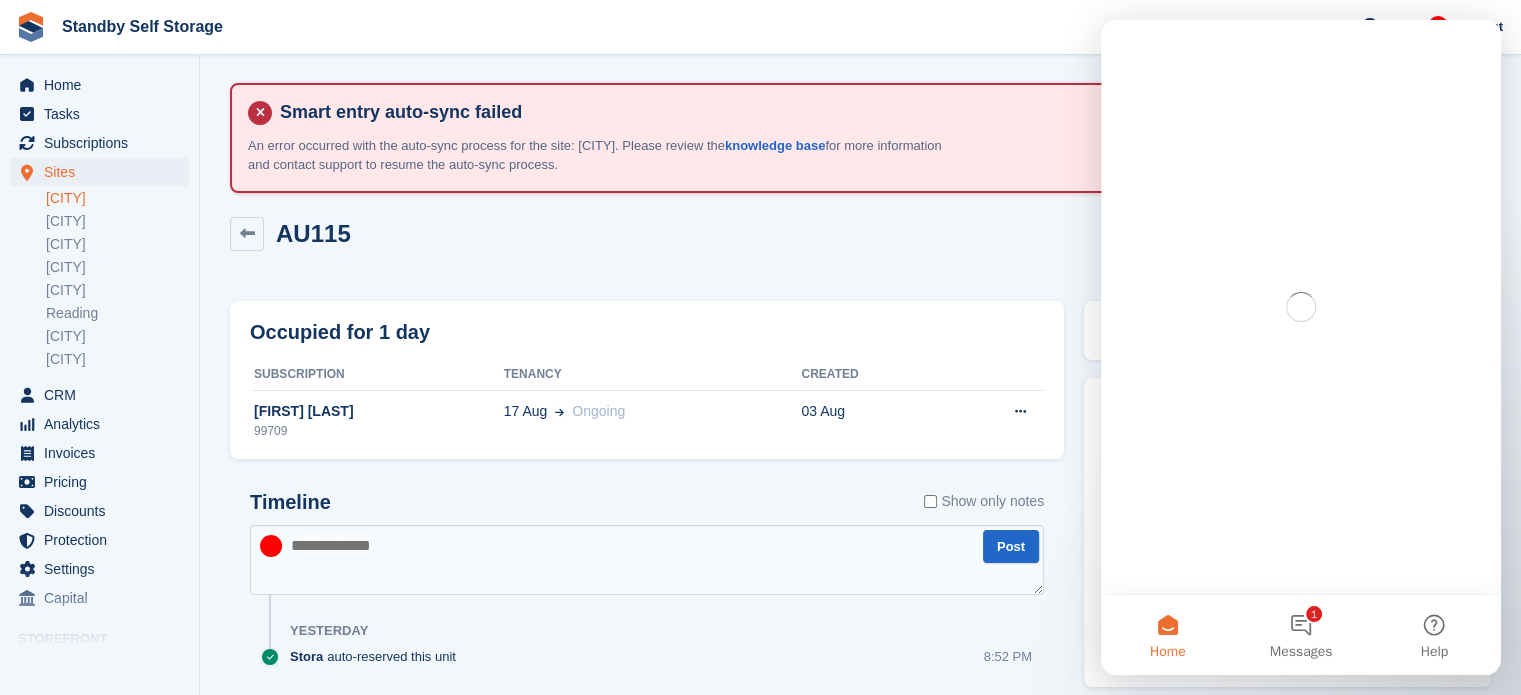 scroll, scrollTop: 0, scrollLeft: 0, axis: both 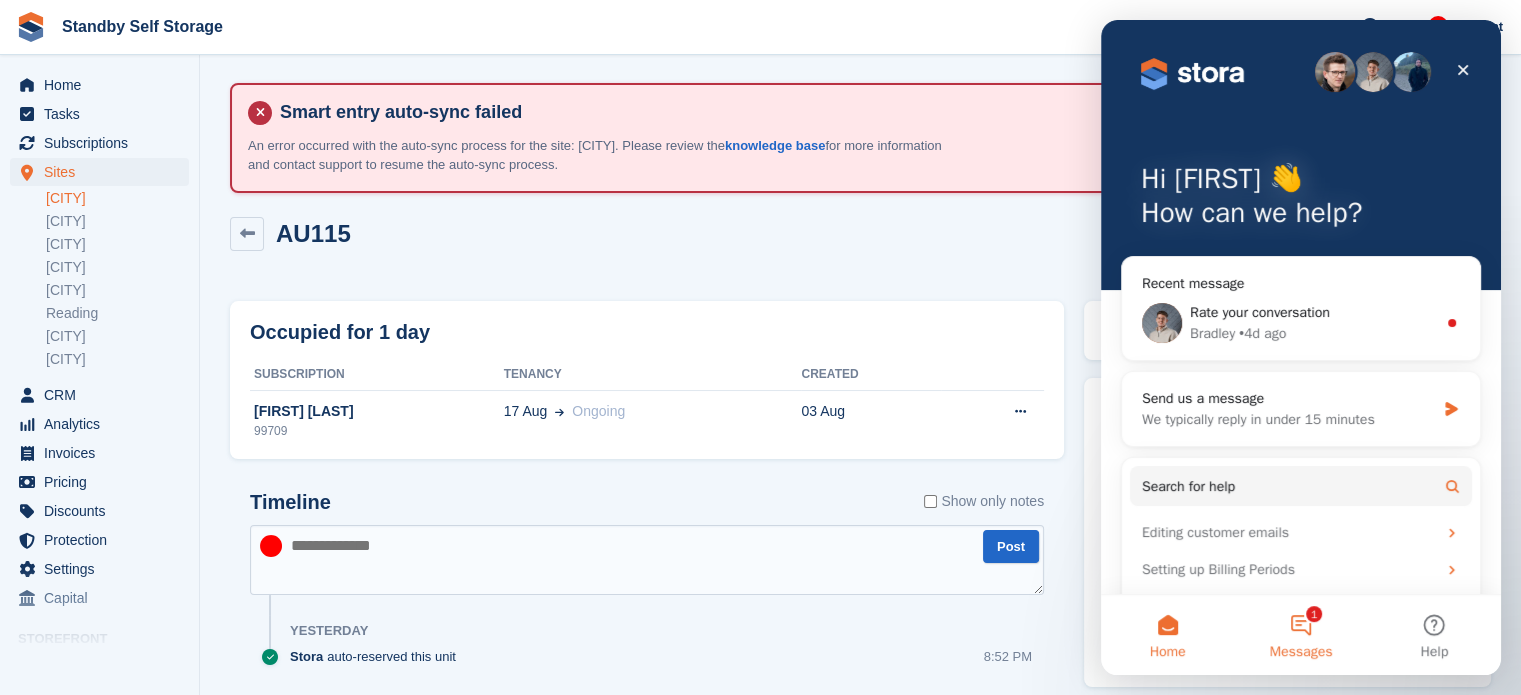 click on "1 Messages" at bounding box center (1300, 635) 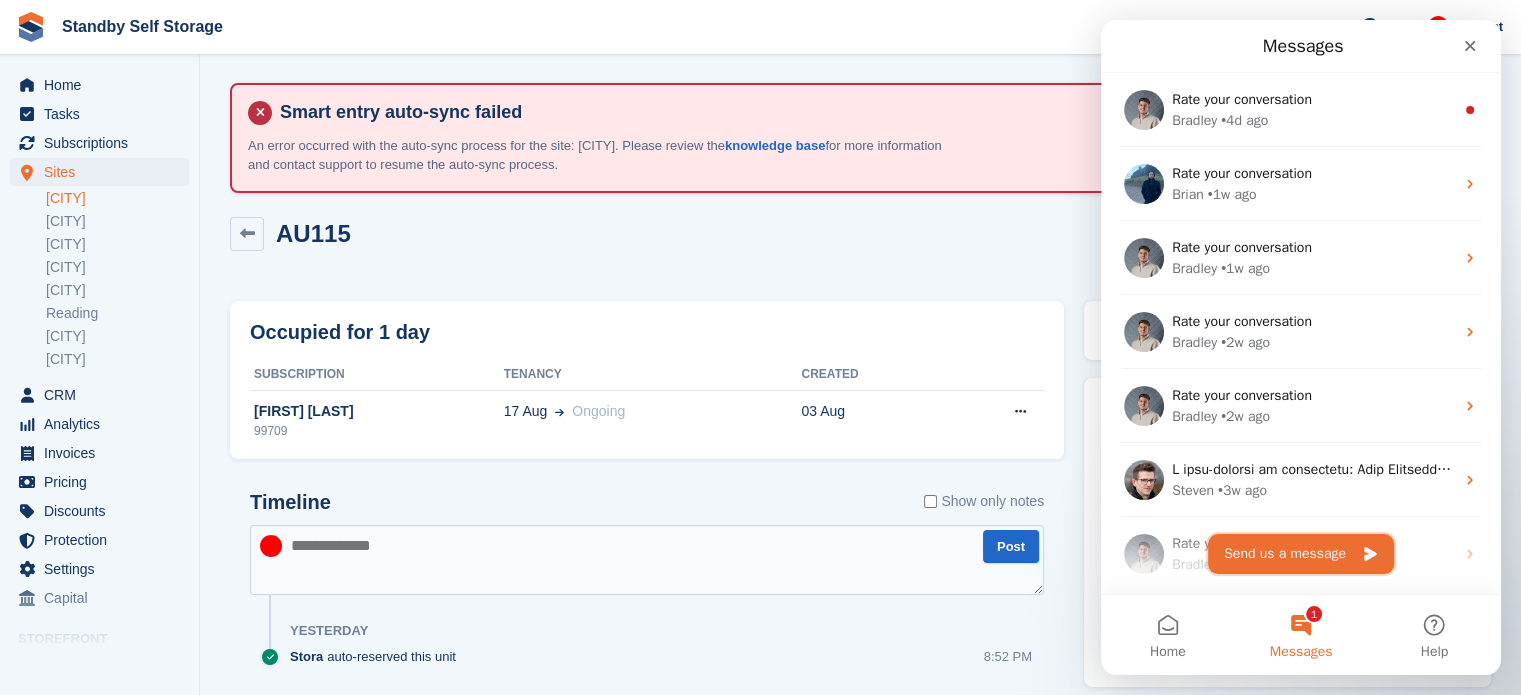 click on "Send us a message" at bounding box center (1301, 554) 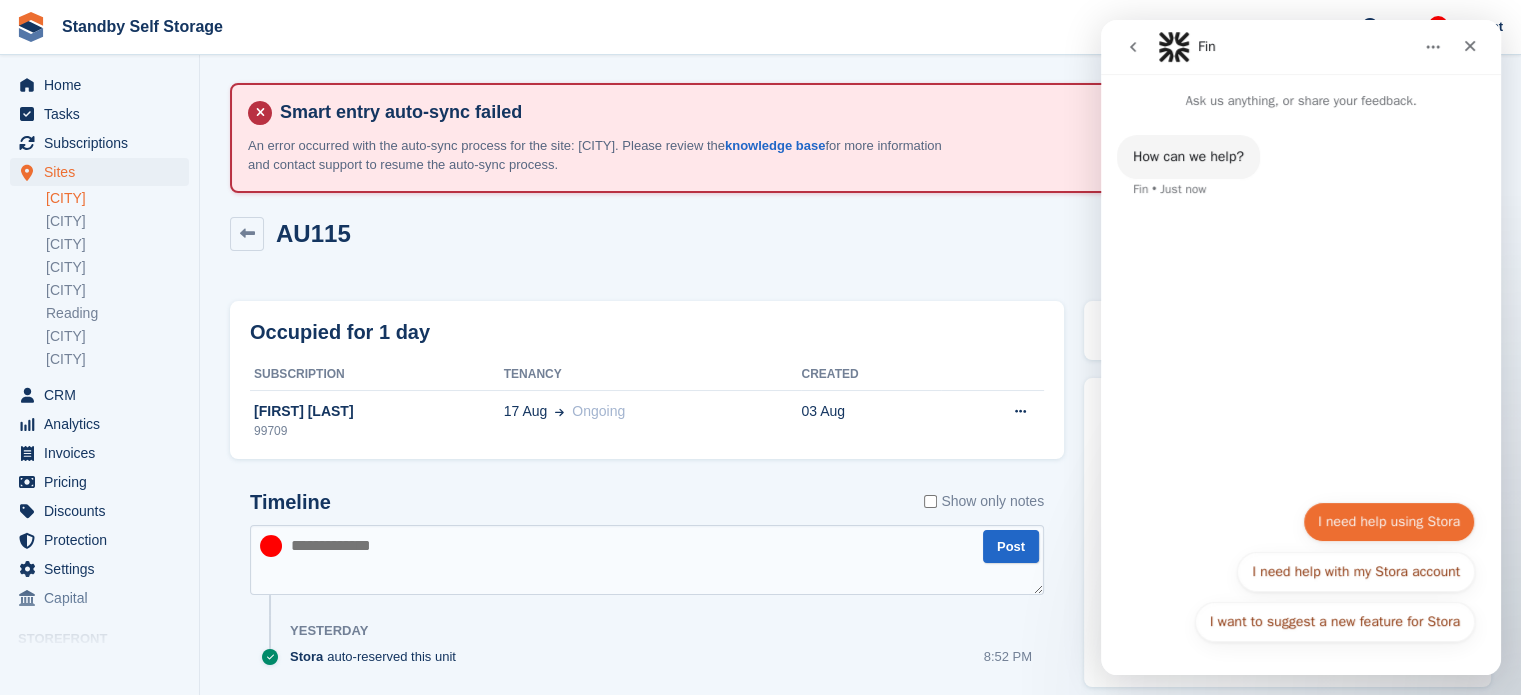 click on "I want to suggest a new feature for Stora I need help using Stora I need help with my Stora account I want to suggest a new feature for Stora I need help using Stora I need help with my Stora account I want to suggest a new feature for Stora" at bounding box center (1301, 577) 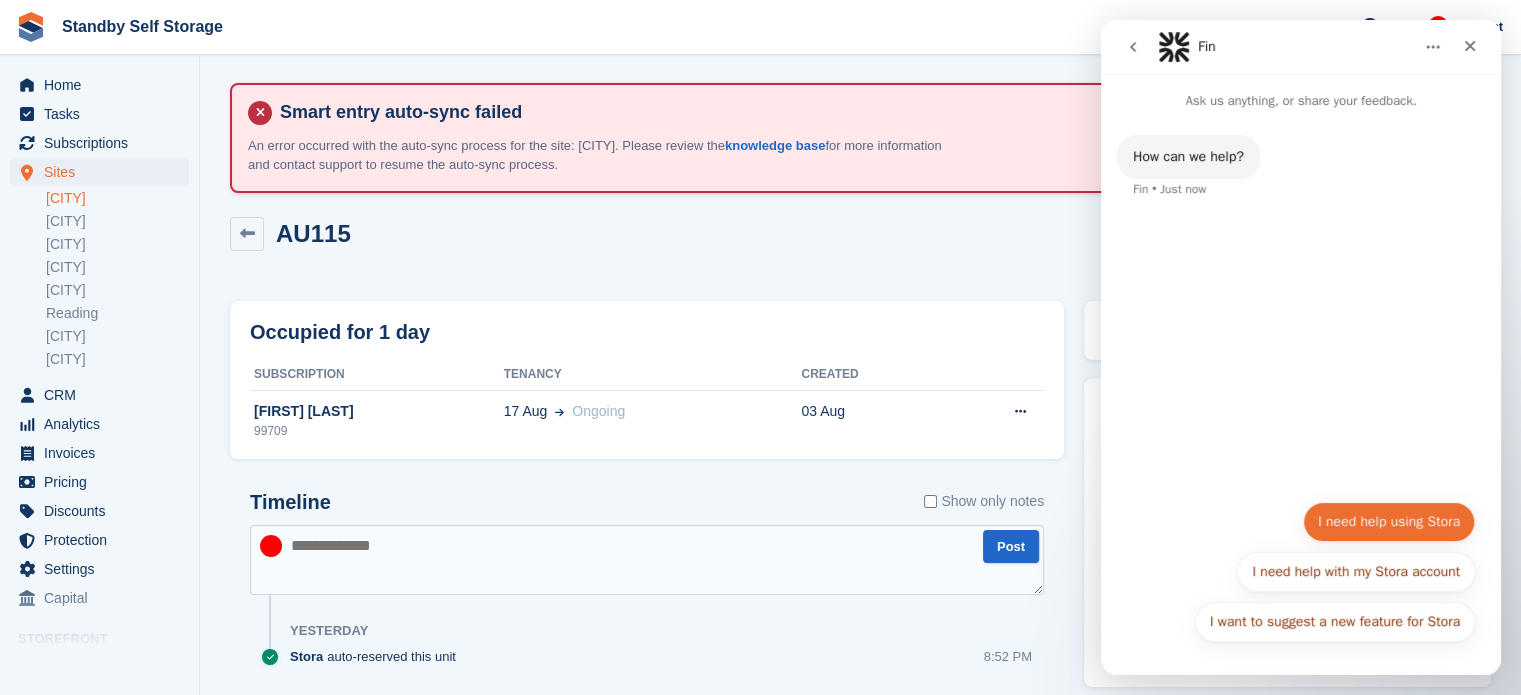 click on "I need help using Stora" at bounding box center [1389, 522] 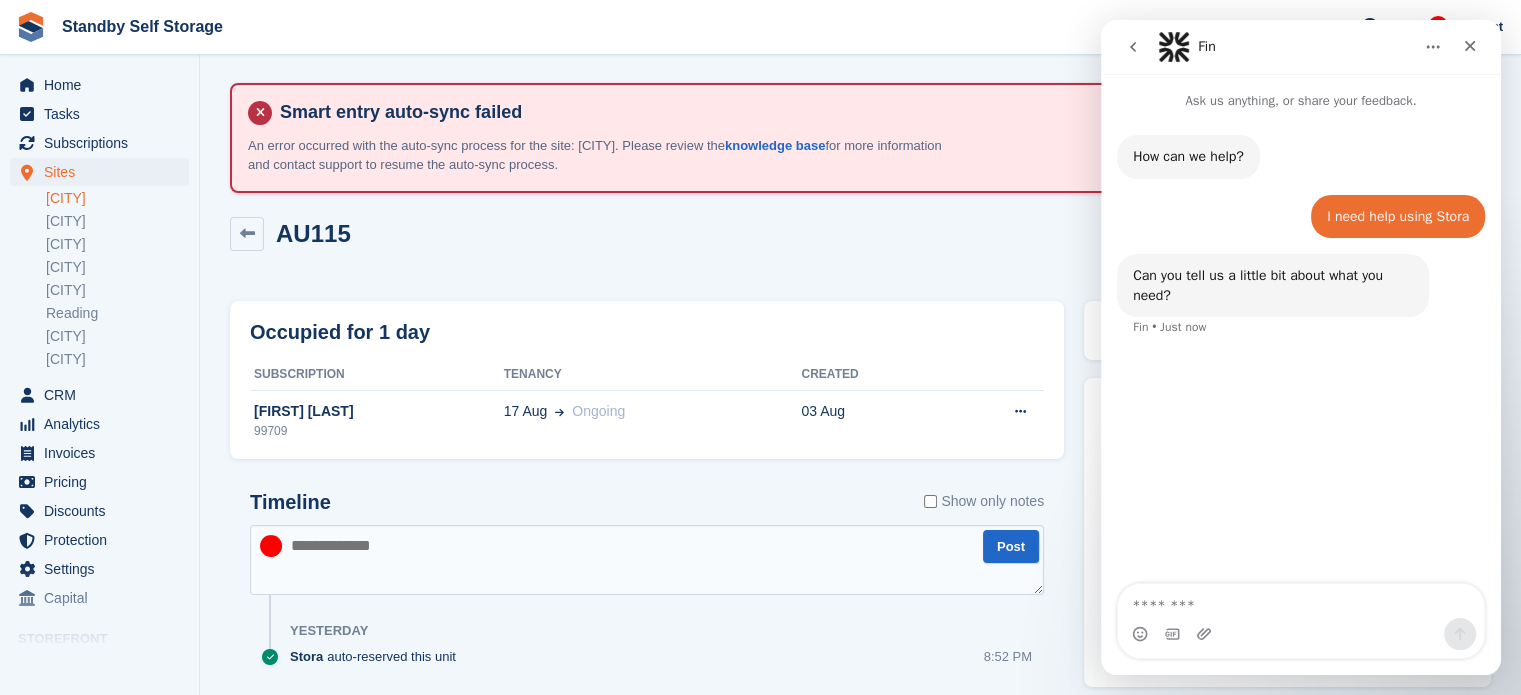 click at bounding box center (1301, 601) 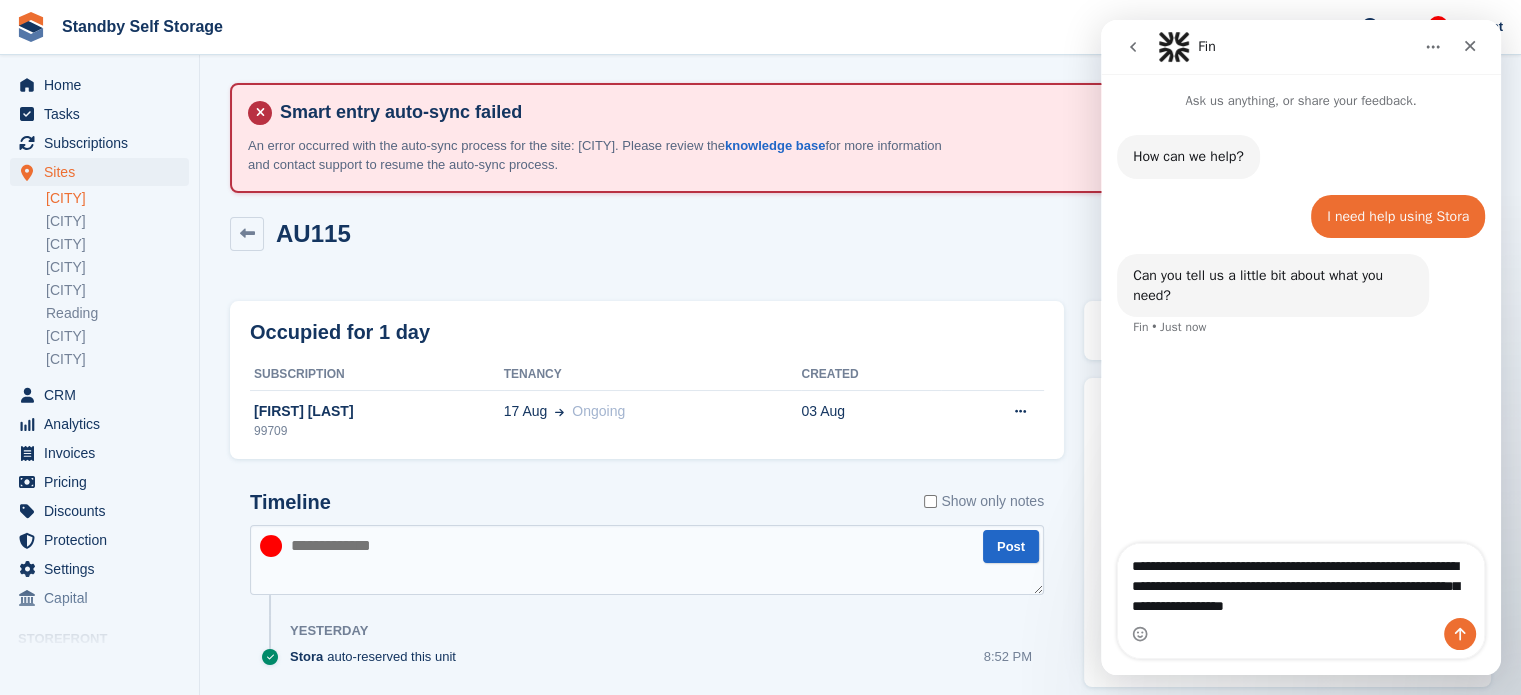 type on "**********" 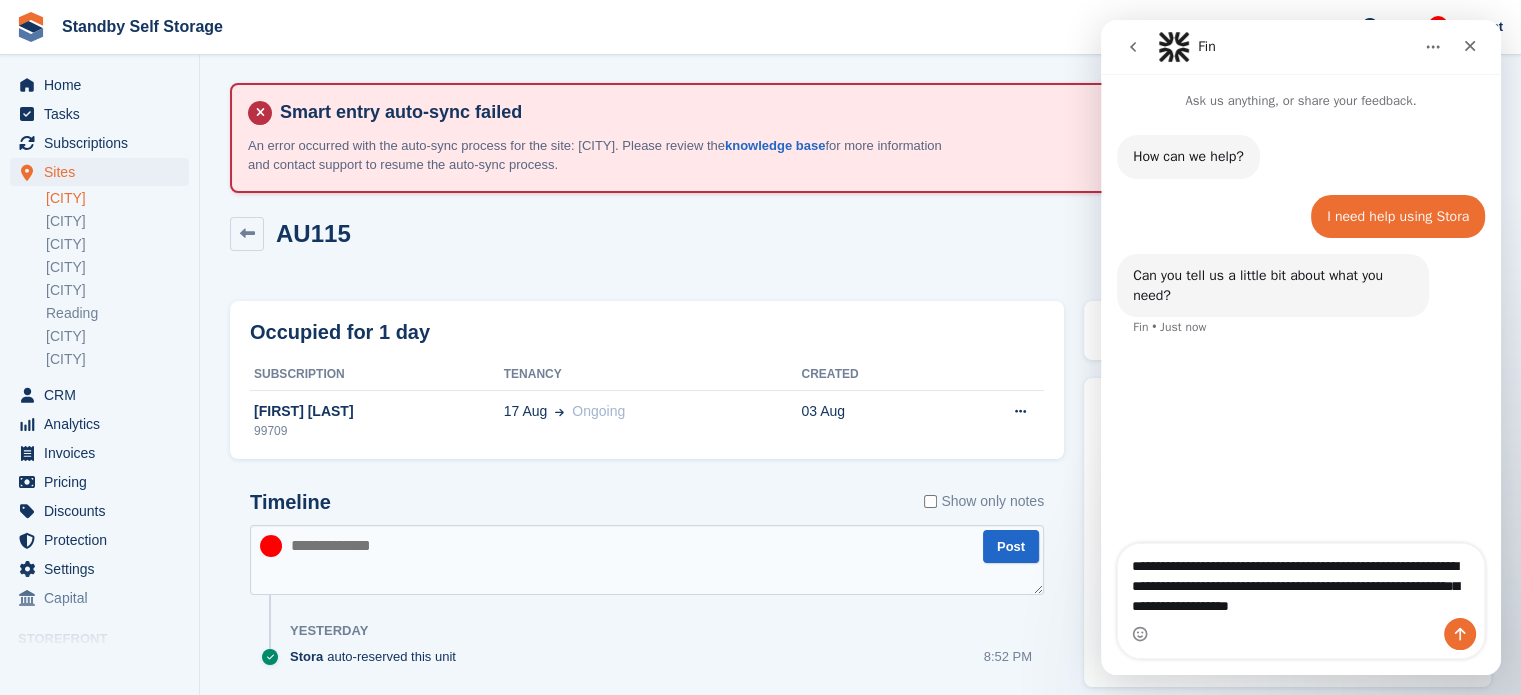 type 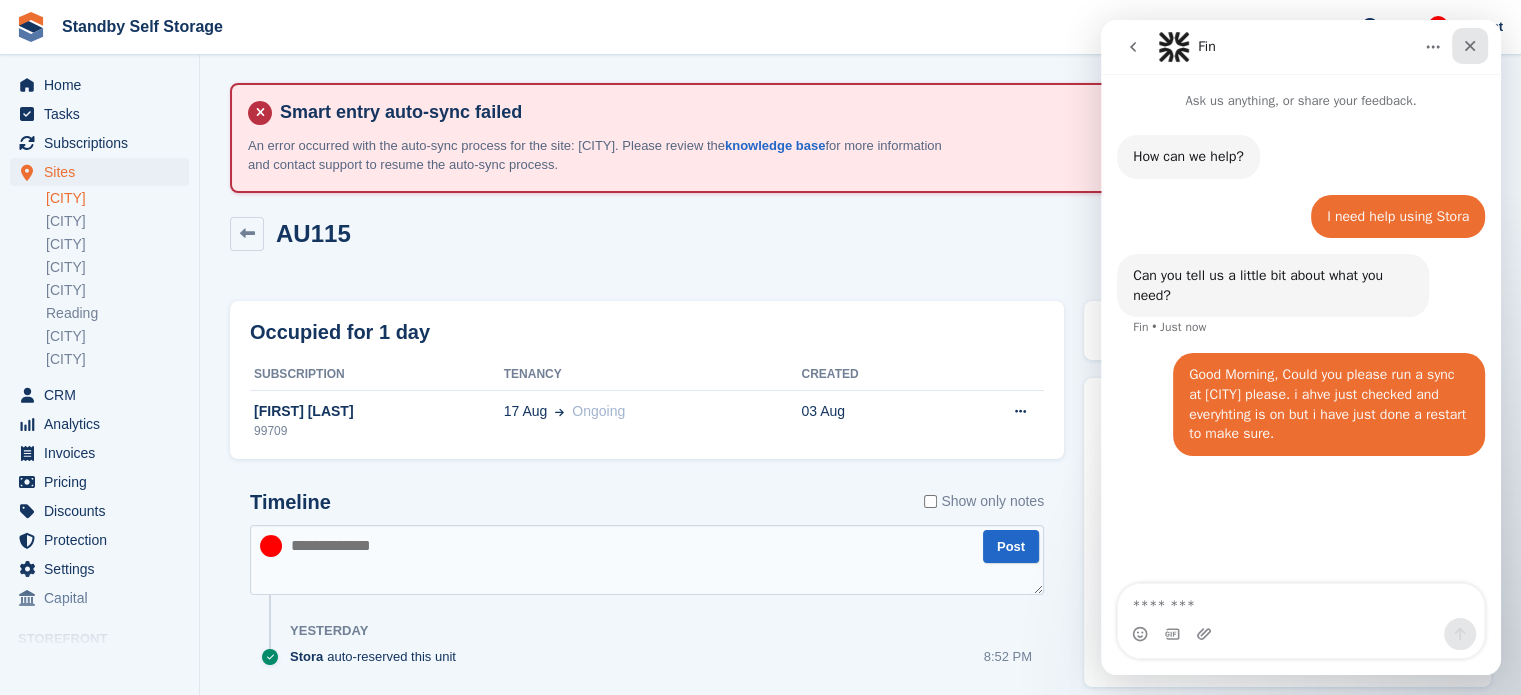 click 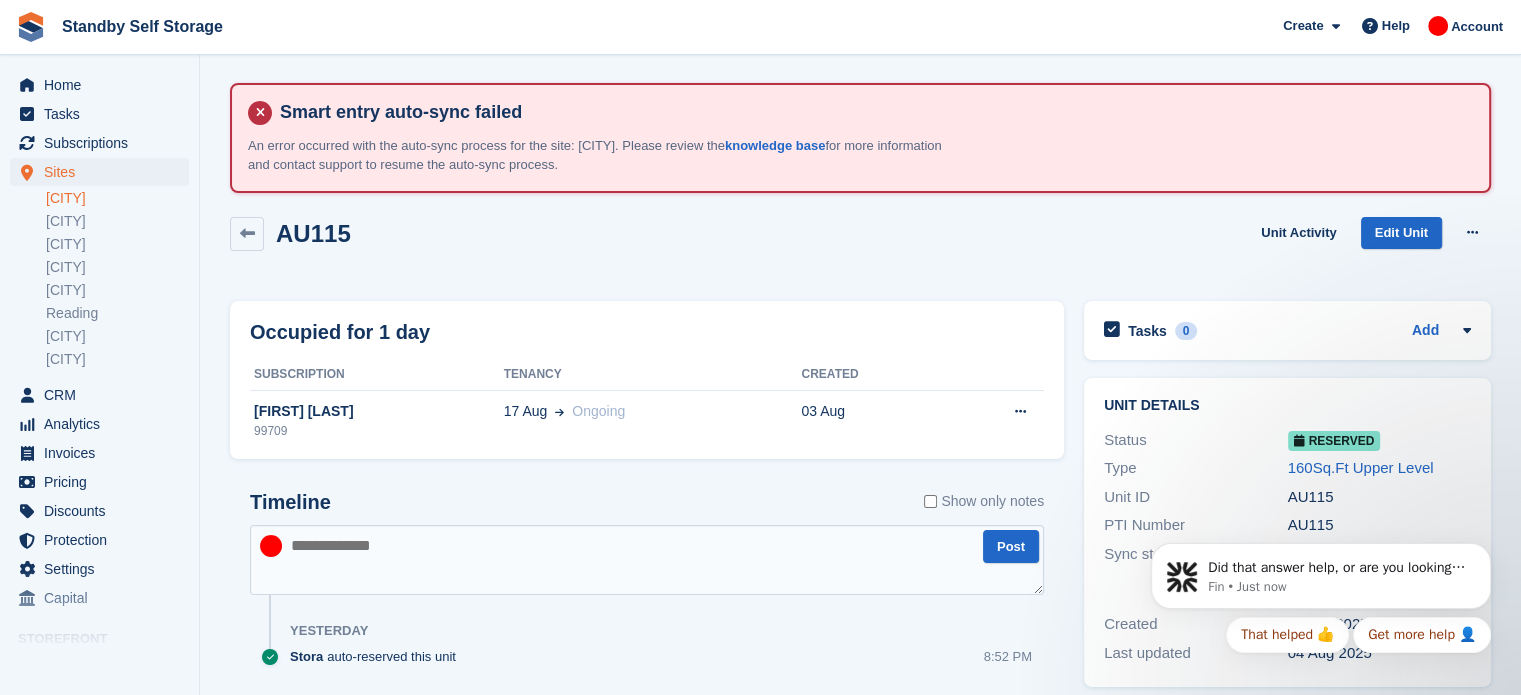 scroll, scrollTop: 0, scrollLeft: 0, axis: both 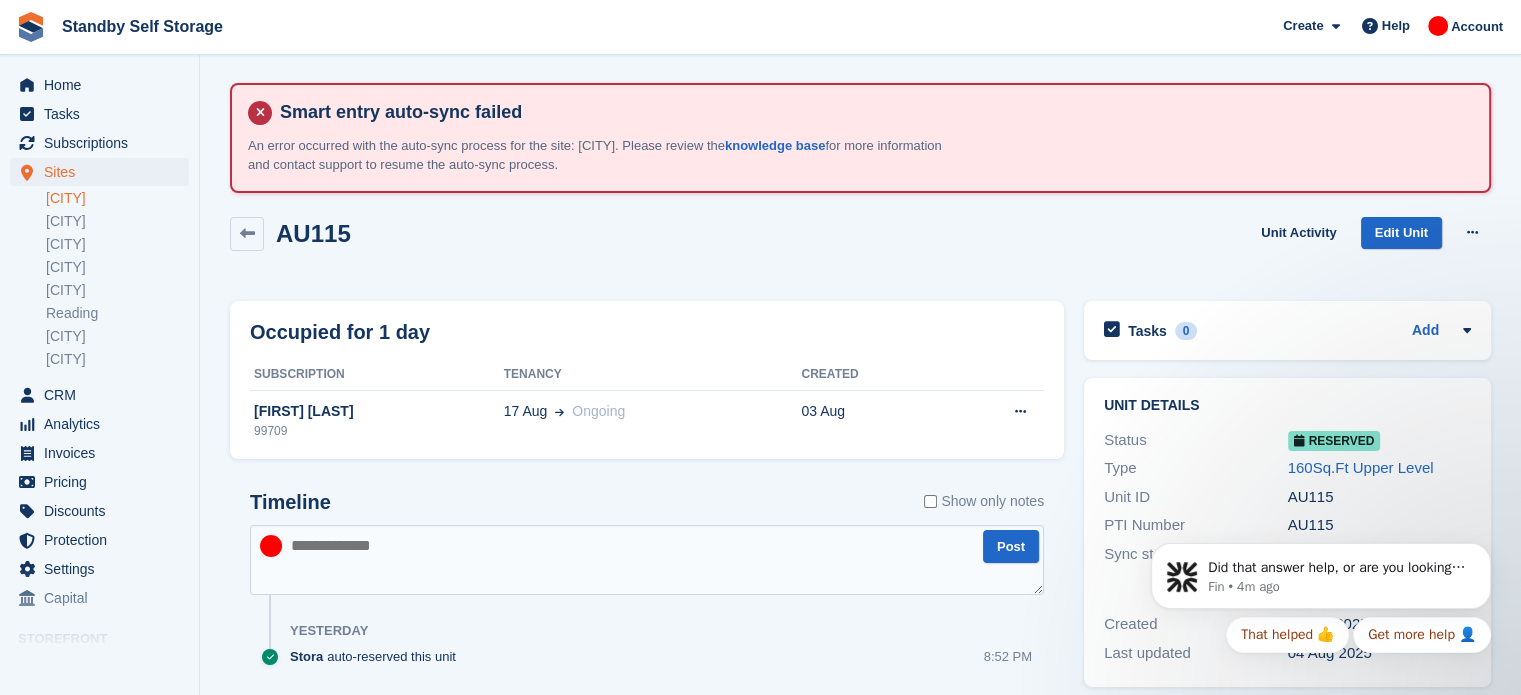 click on "AU115
Unit Activity
Edit Unit
Grant Early Access
Deallocate" at bounding box center (860, 245) 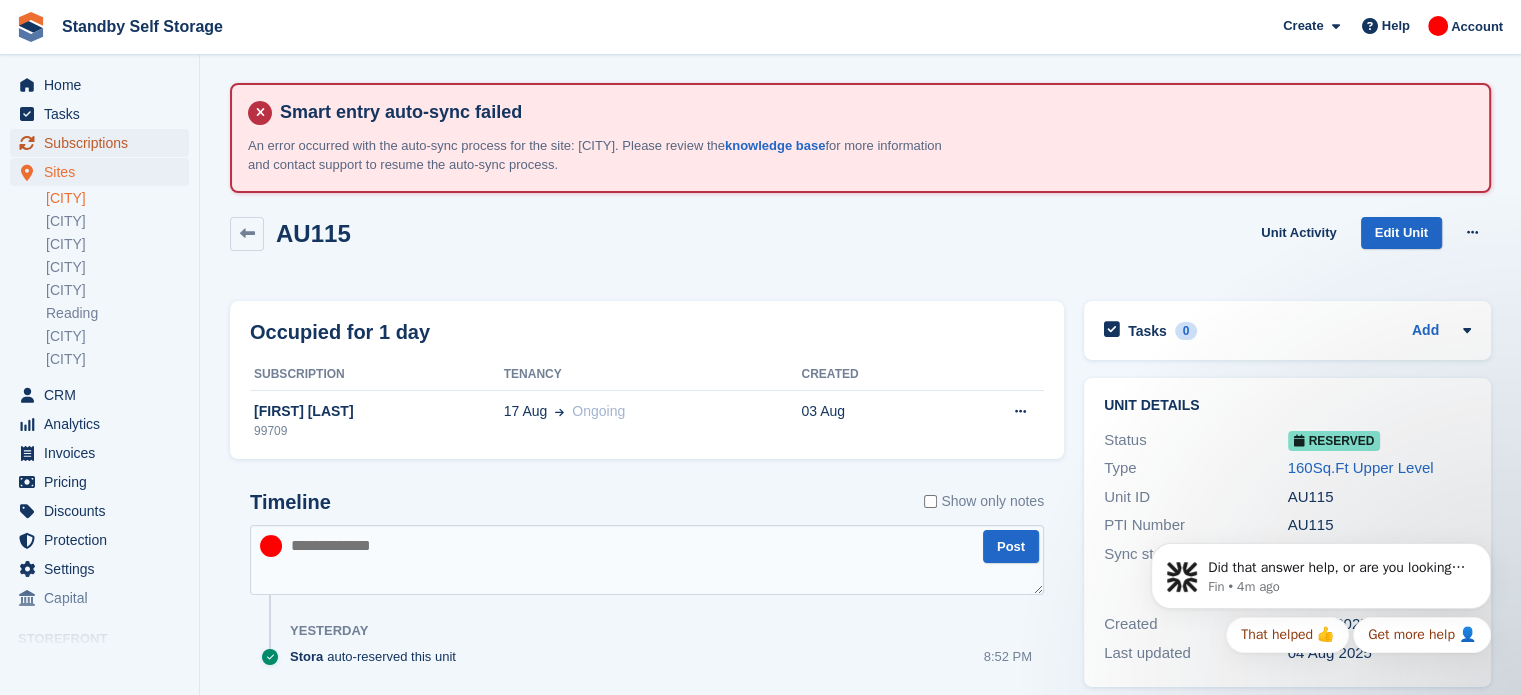 click on "Subscriptions" at bounding box center (104, 143) 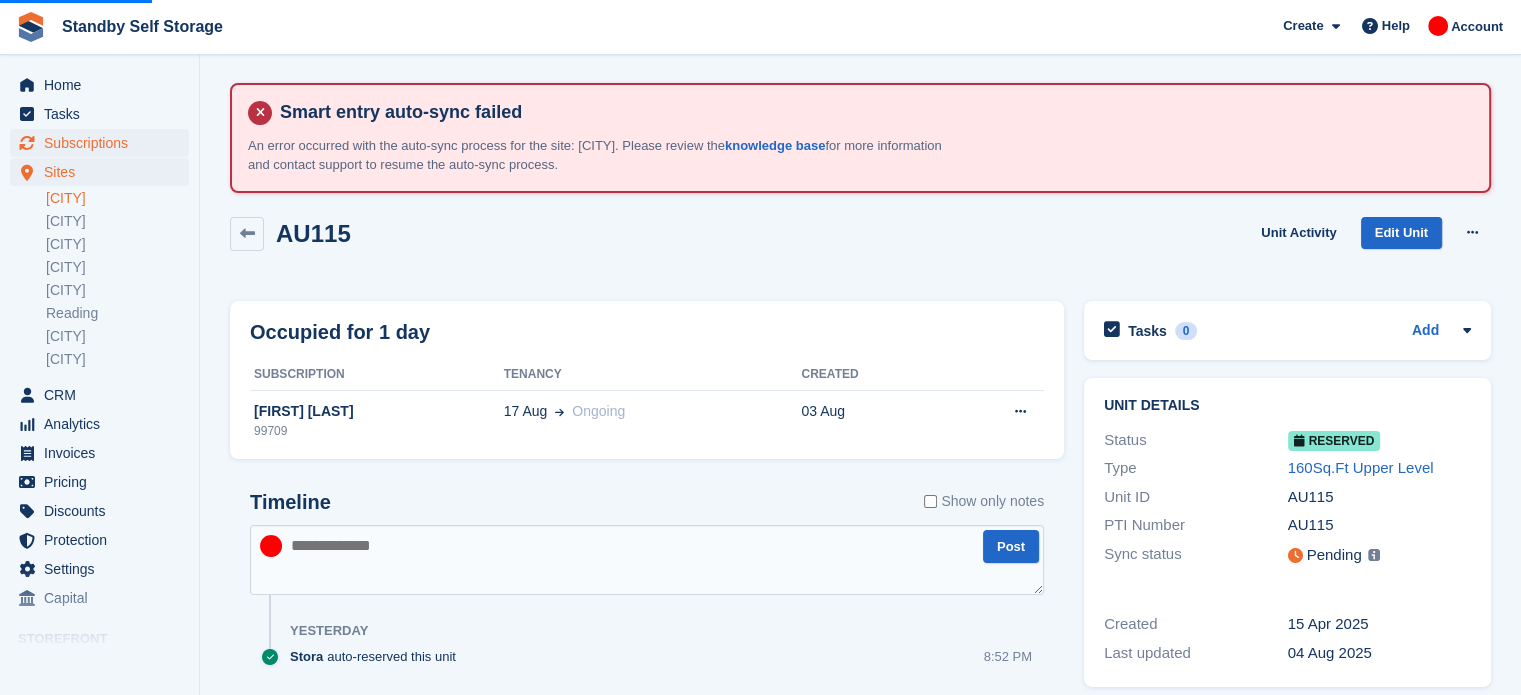 scroll, scrollTop: 0, scrollLeft: 0, axis: both 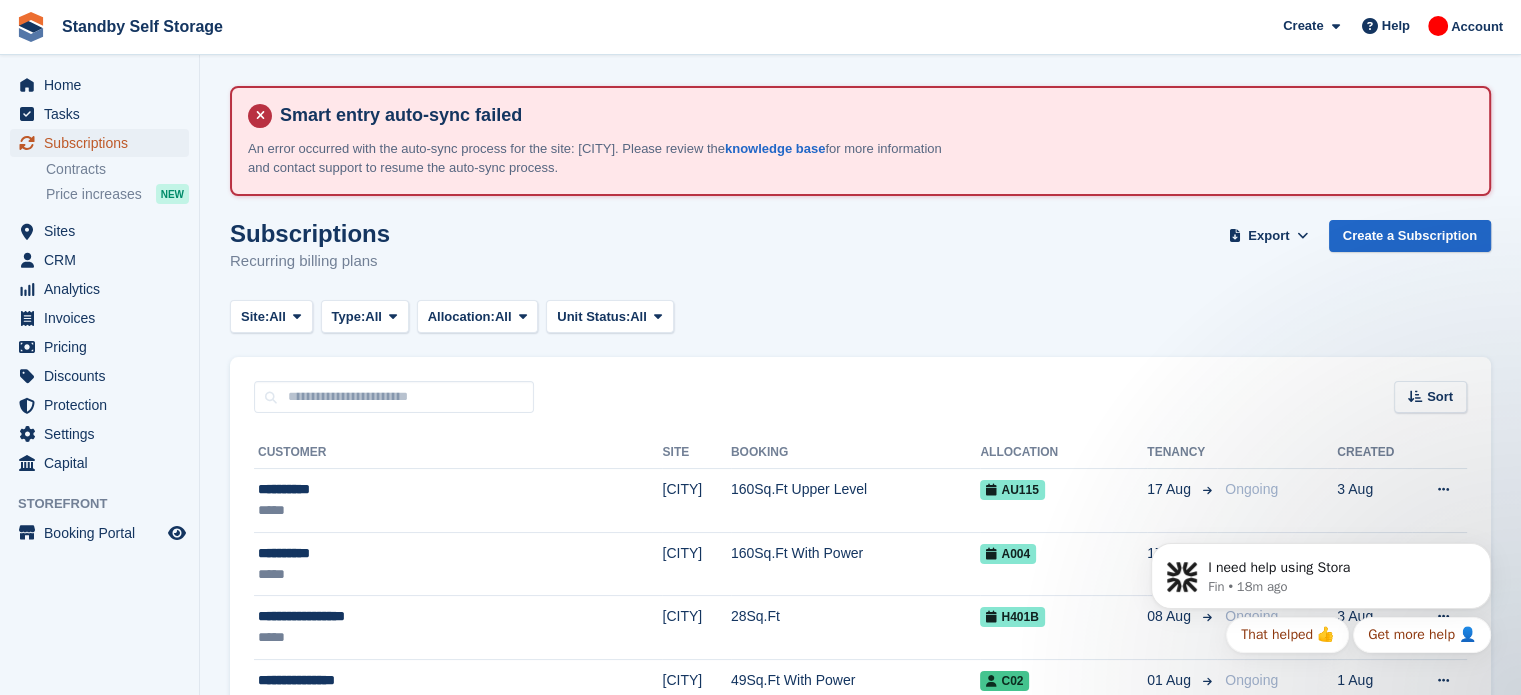 click on "Subscriptions" at bounding box center (104, 143) 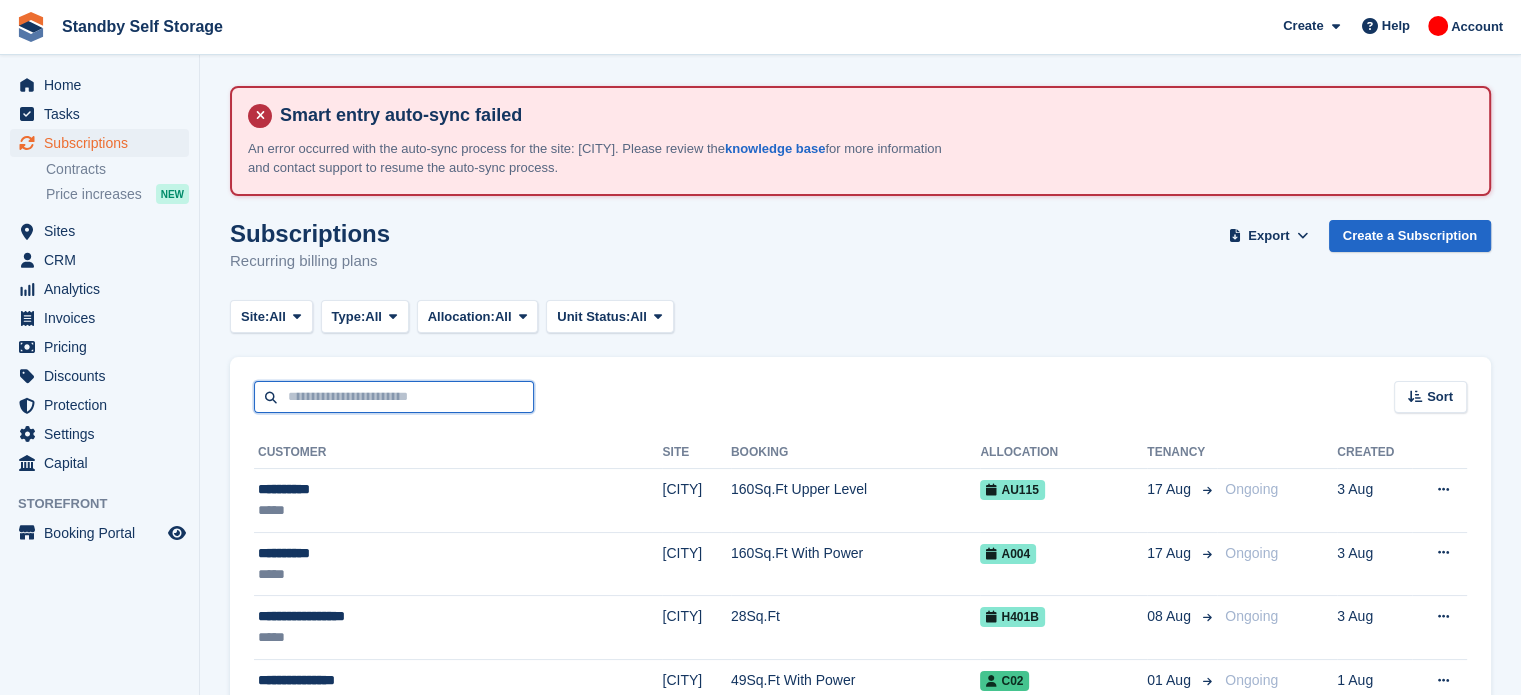click at bounding box center [394, 397] 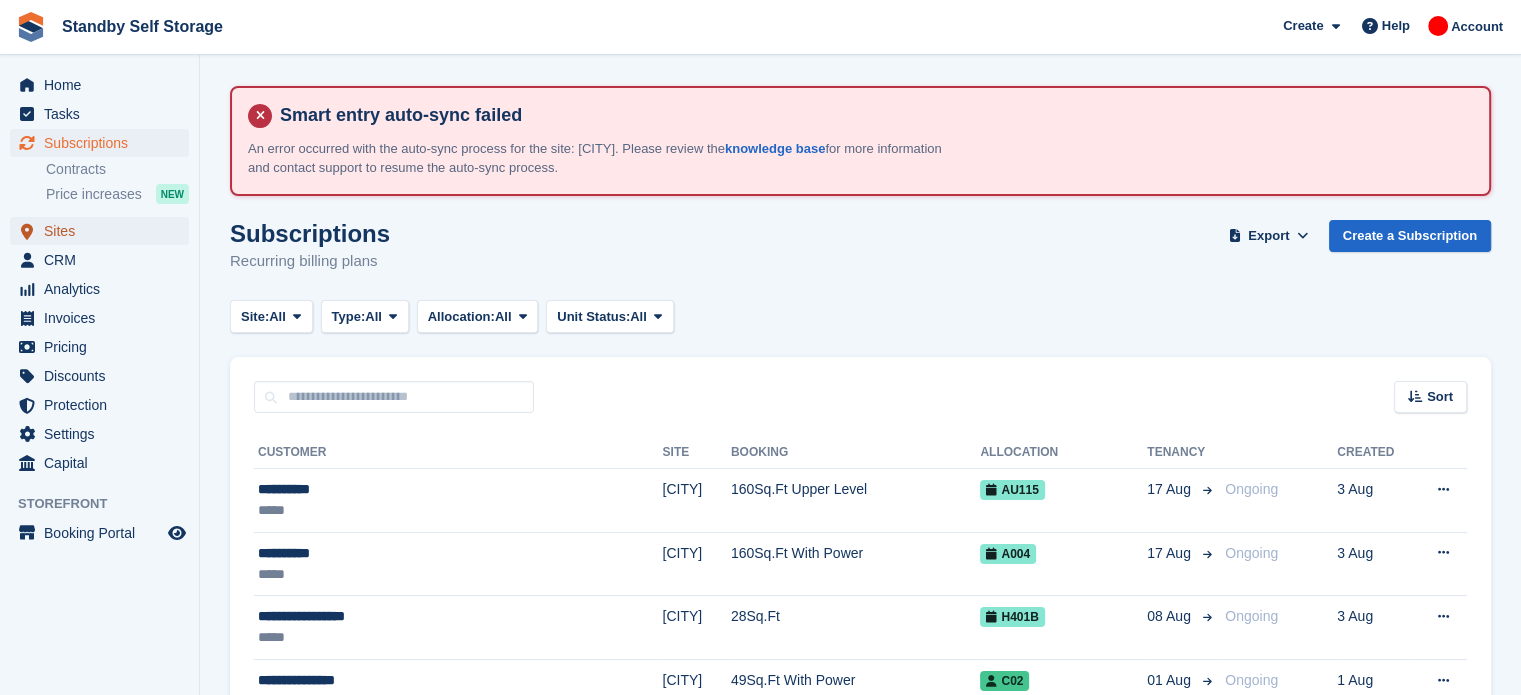 click on "Sites" at bounding box center [104, 231] 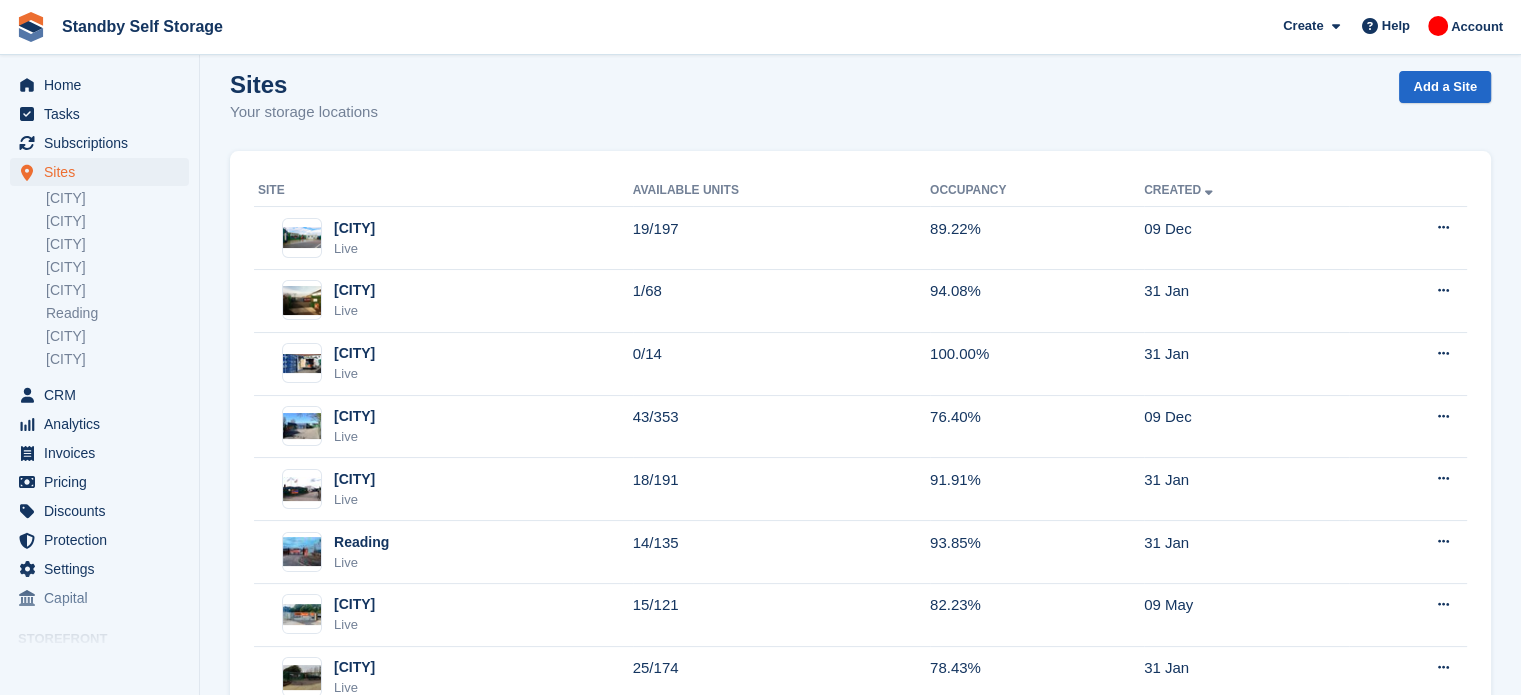 scroll, scrollTop: 218, scrollLeft: 0, axis: vertical 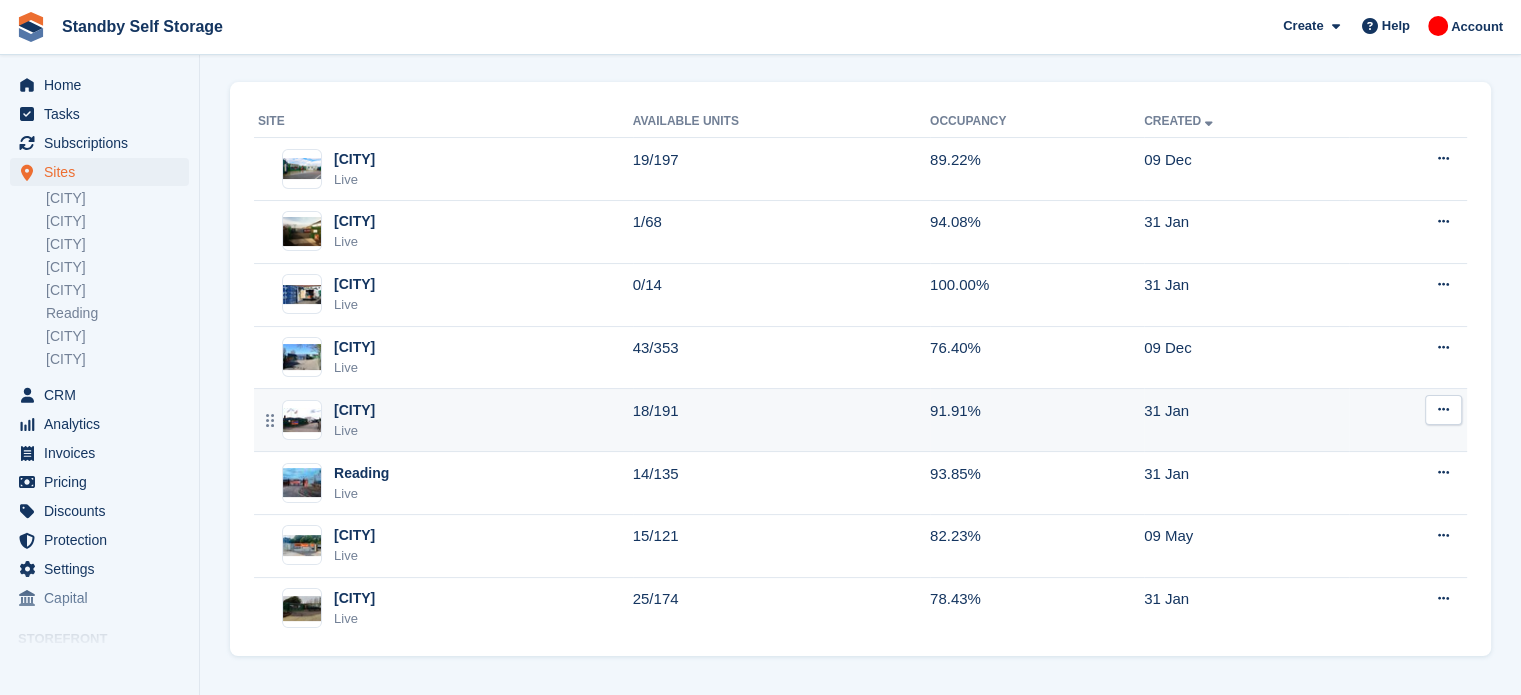 type 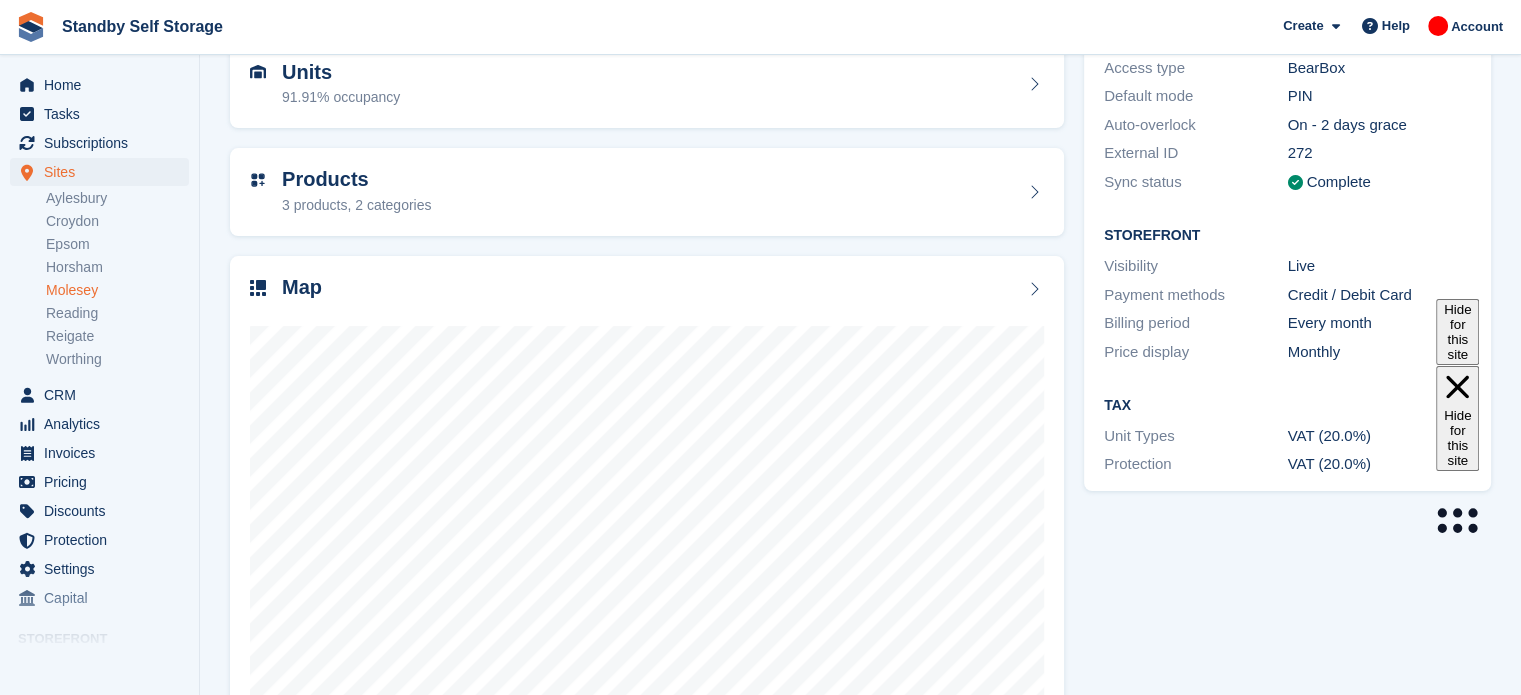 click on "Standby Self Storage
Create
Subscription
Invoice
Contact
Deal
Discount
Page
Help
Chat Support
Submit a support request
Help Center
Get answers to Stora questions
What's New" at bounding box center (760, 0) 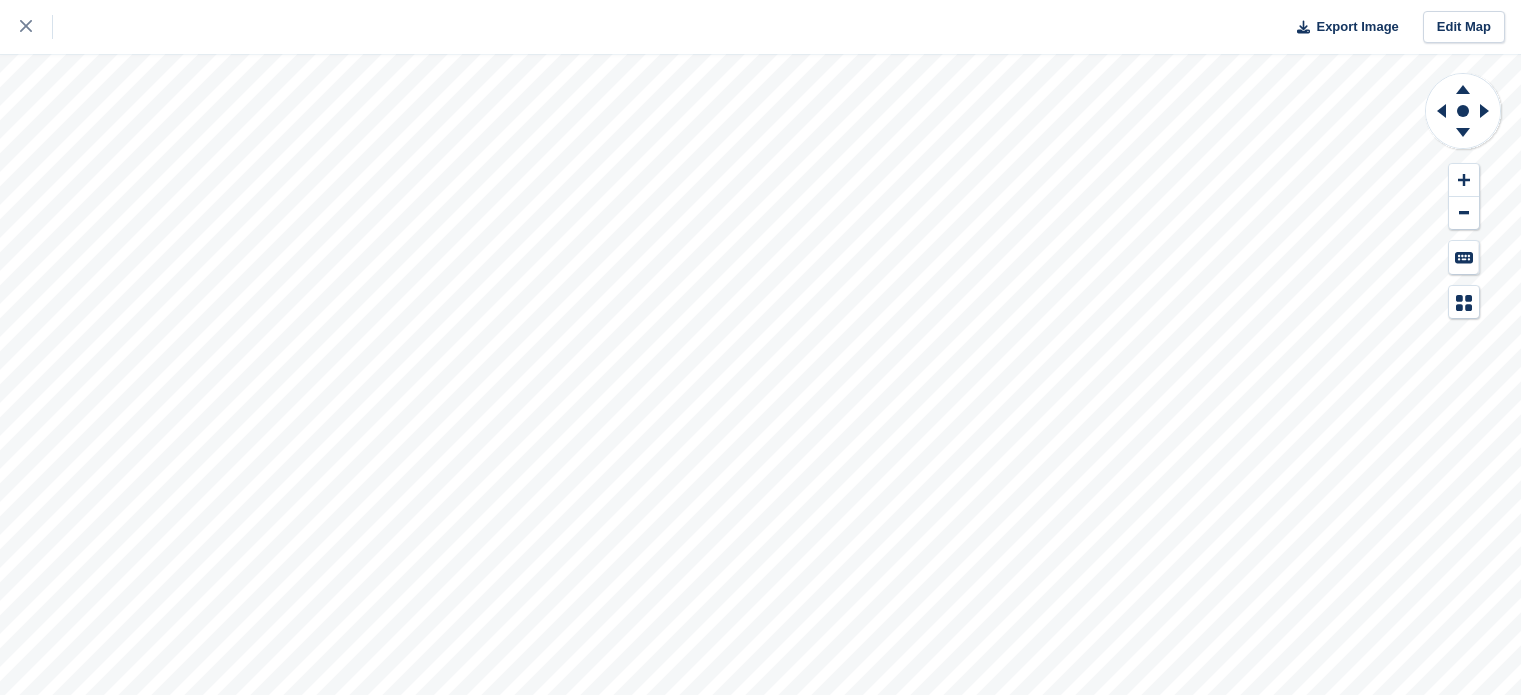 scroll, scrollTop: 0, scrollLeft: 0, axis: both 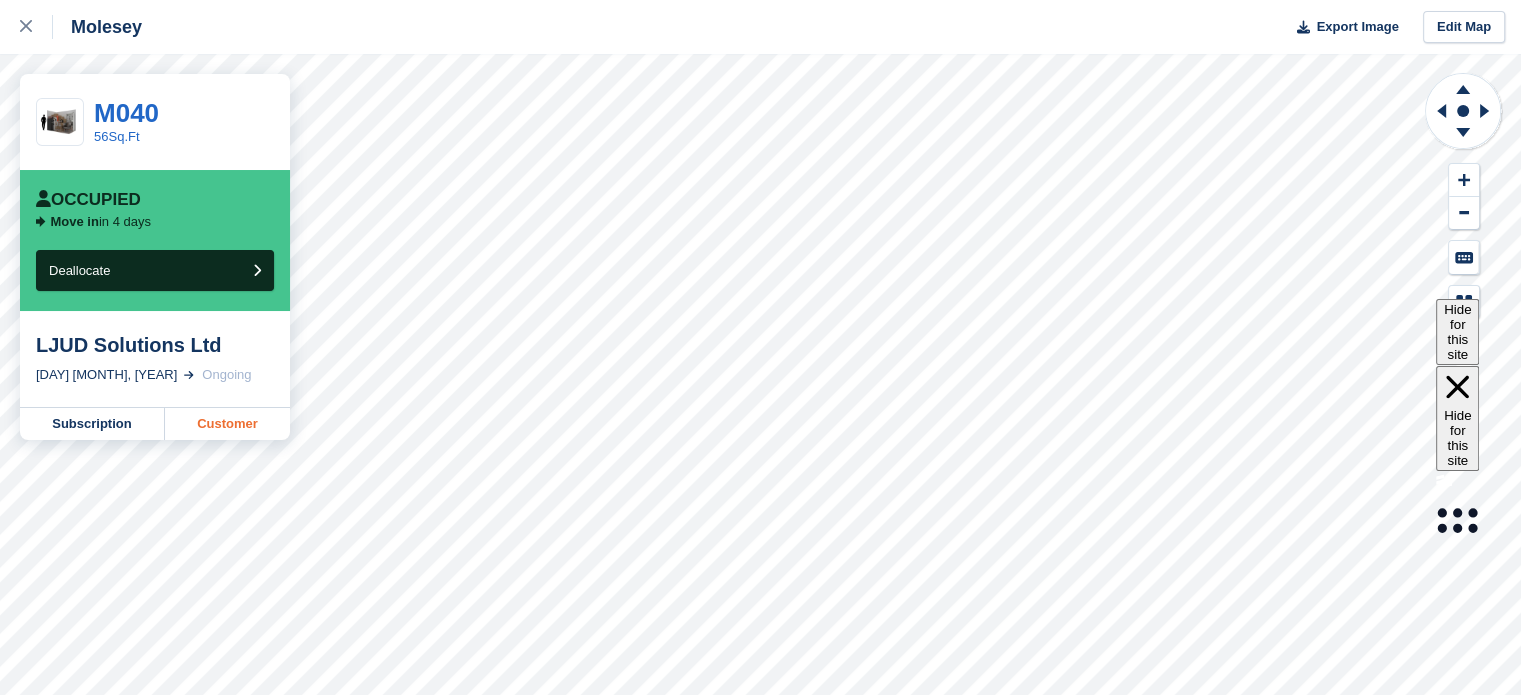 click on "Customer" at bounding box center (227, 424) 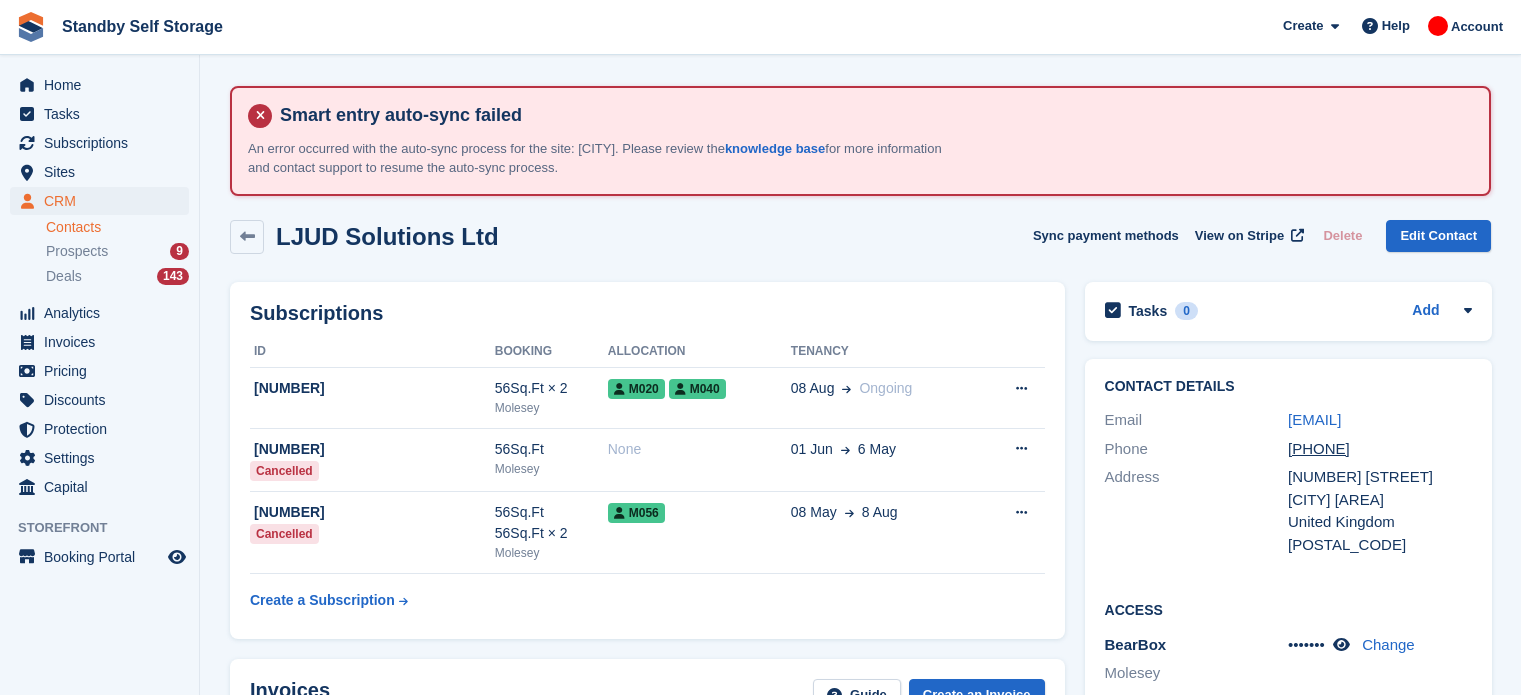 scroll, scrollTop: 0, scrollLeft: 0, axis: both 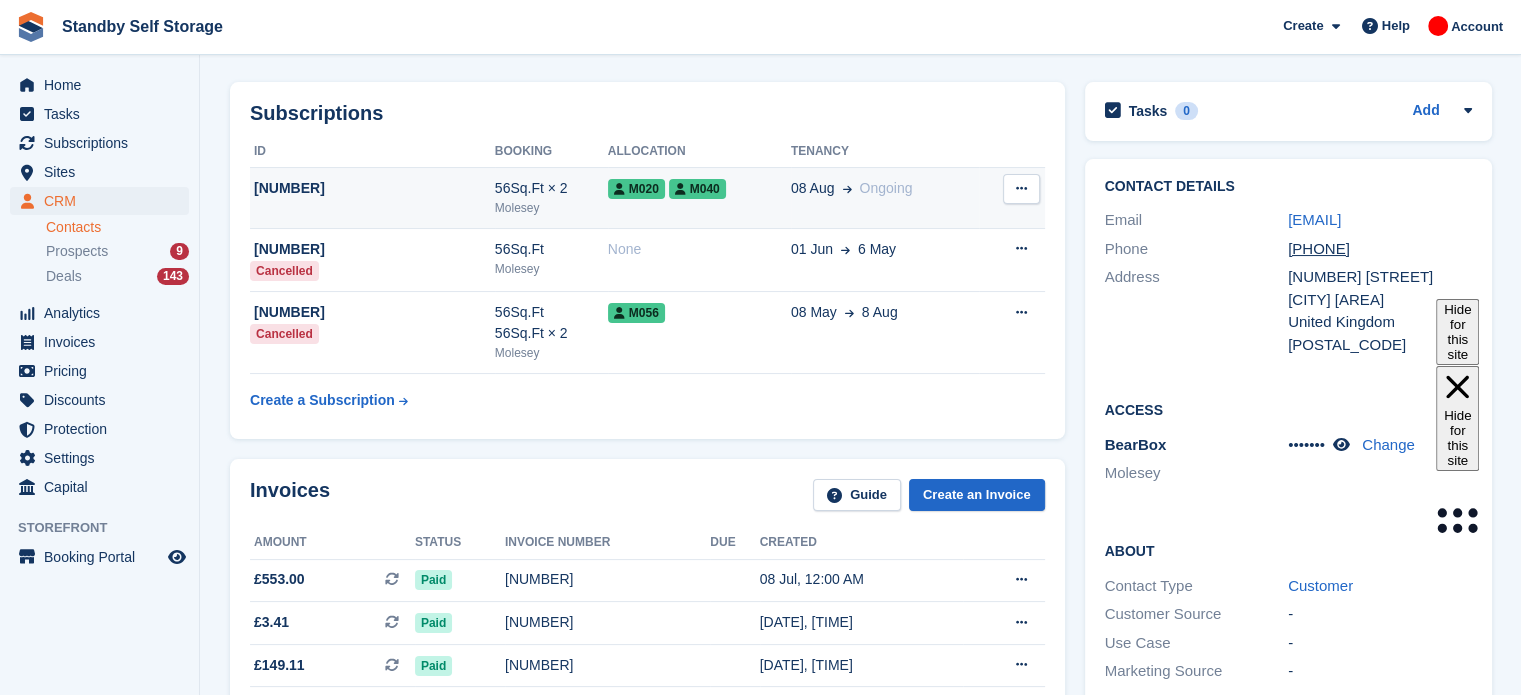 click on "[DATE]
Ongoing" at bounding box center [885, 198] 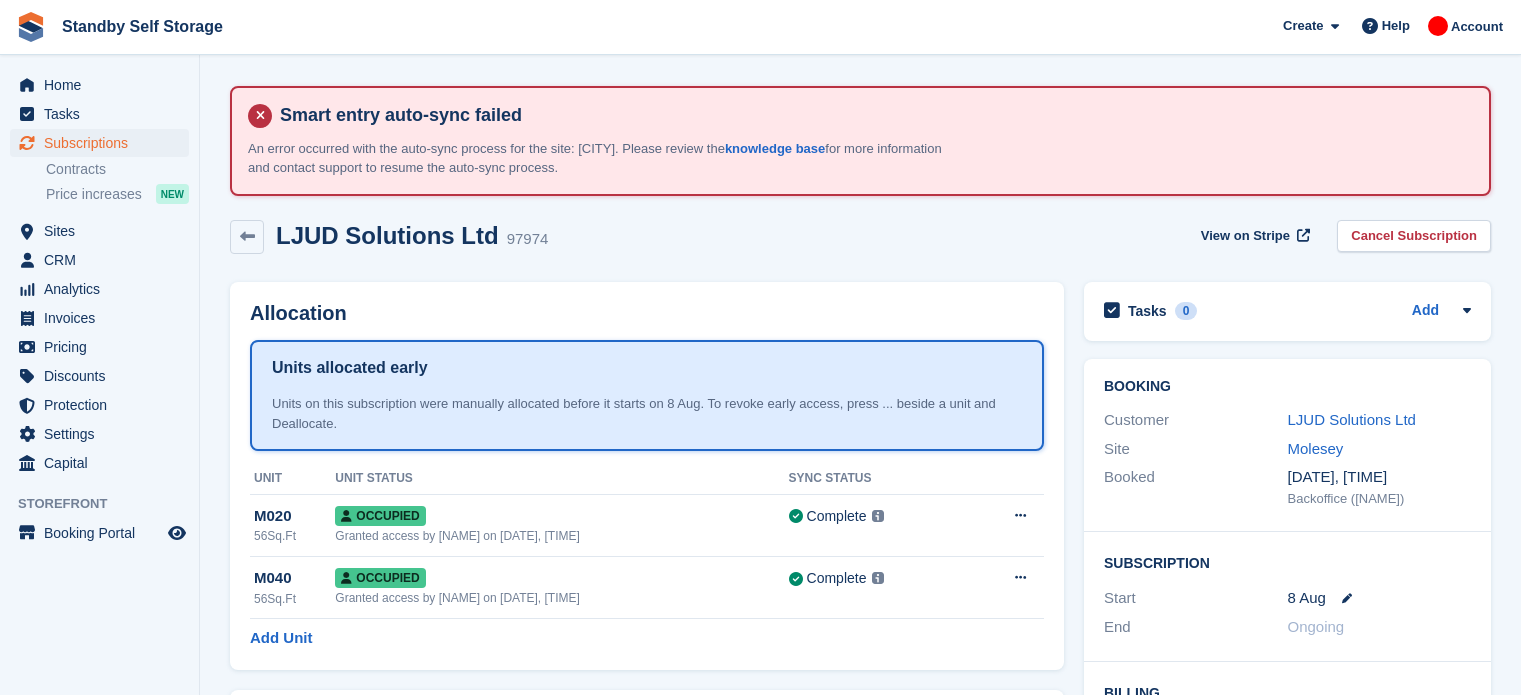 scroll, scrollTop: 0, scrollLeft: 0, axis: both 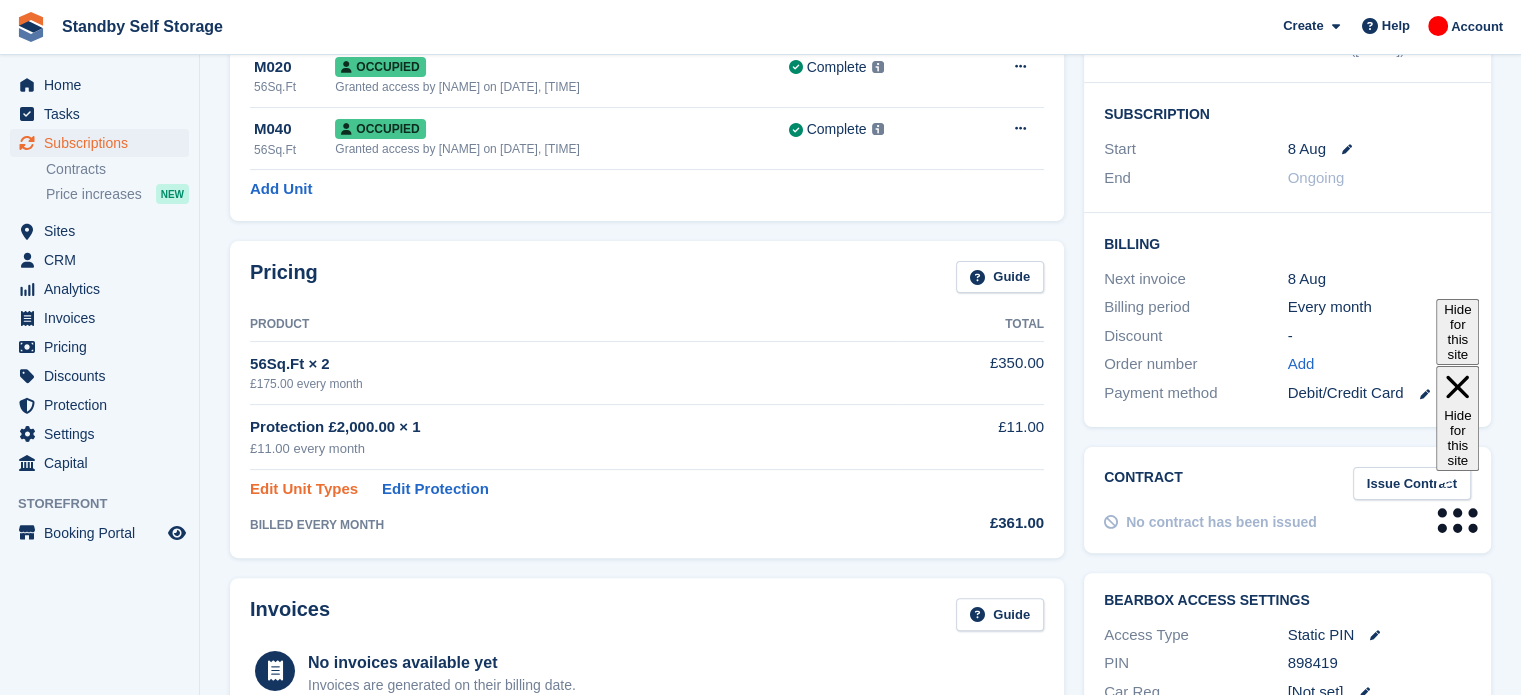 click on "Edit Unit Types" at bounding box center (304, 489) 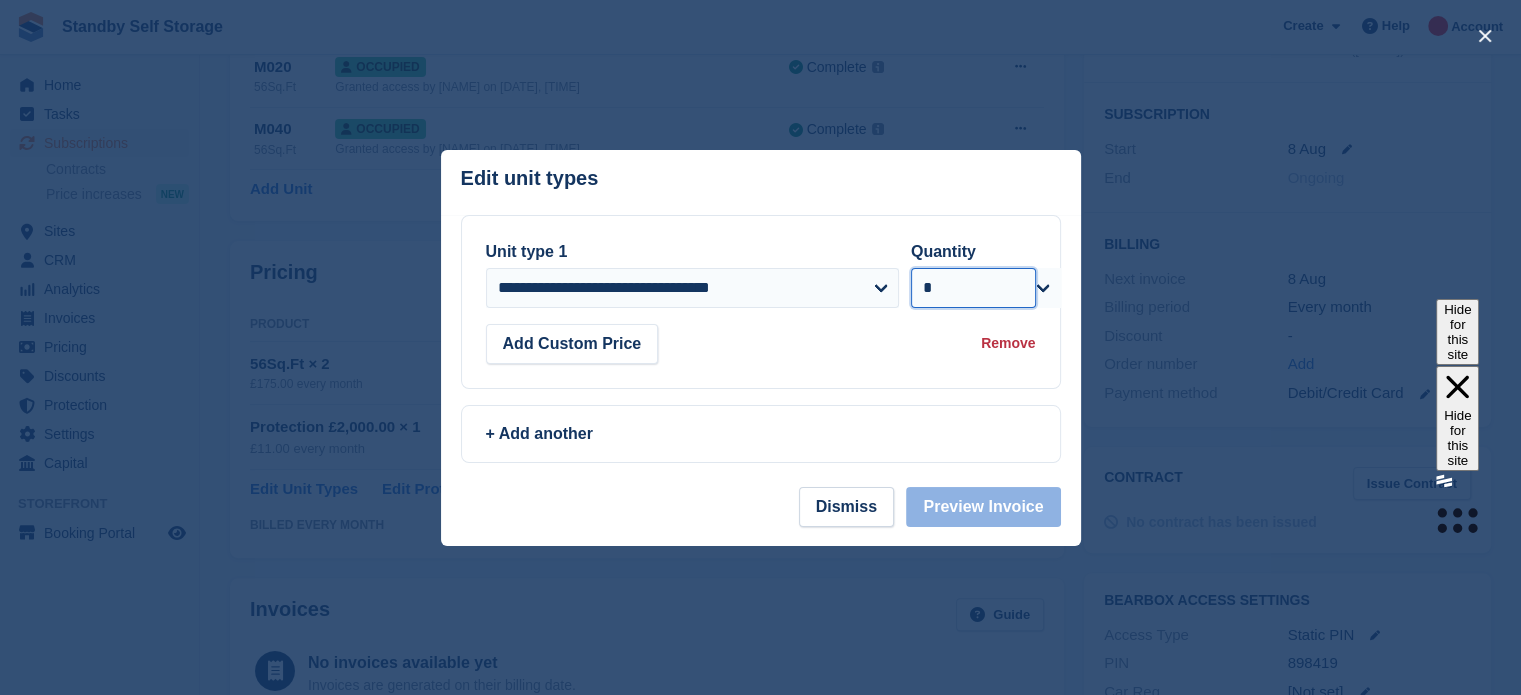 click on "*
*
*
*
*
*
*
*
*
**
**
**
**
**
**
**
**
**
**
**
**
**
**
**
**
**
**
**
**
**
**
**
**
**
**
**
**
**
**
**
**
**
**
**
**
**
**
**
**
**
**
**
**
**
**
**
**
**
**
**
**
**
**
**
**
**
**
**
**
**
**
**
**
**
**
**
**
**
**
**
**
**
**
**
**
**
**
**
**
**
**
**
**
**
**
**
**
**
**
***" at bounding box center (973, 288) 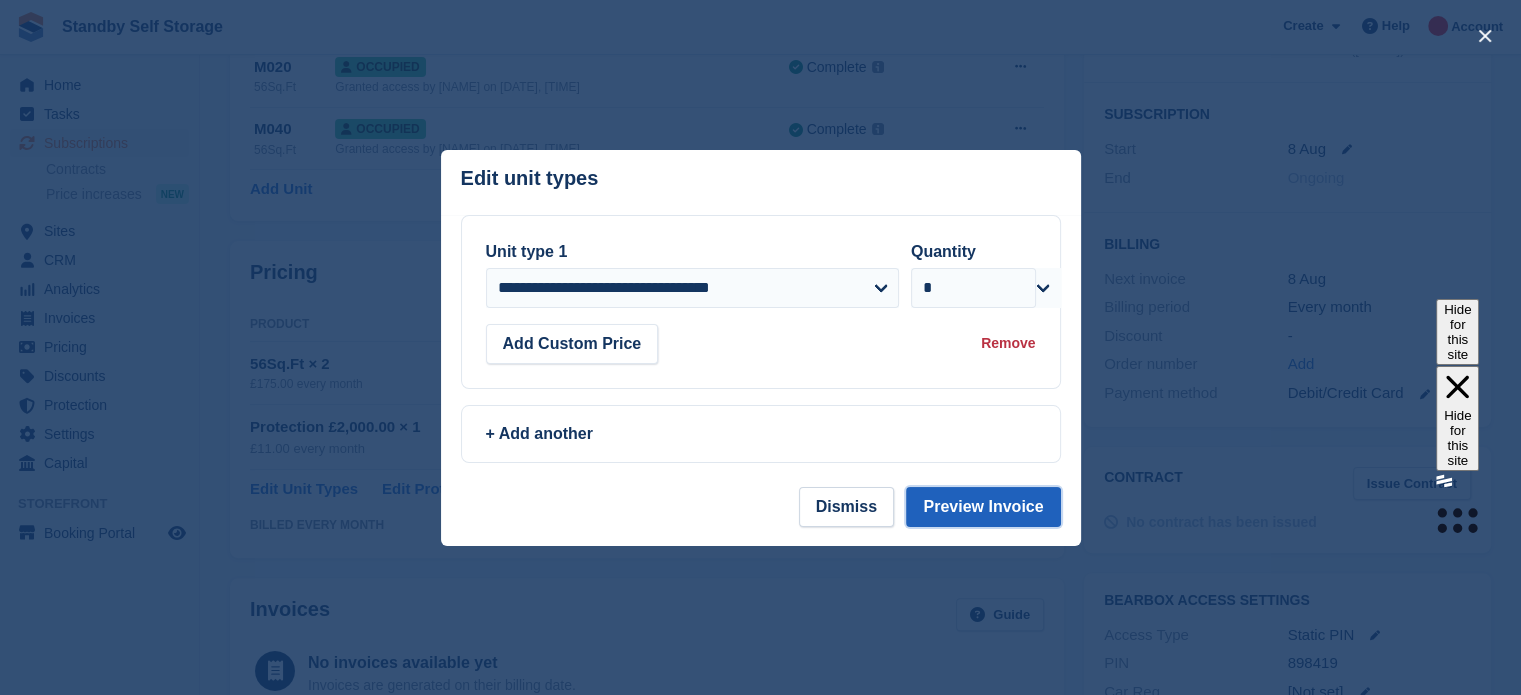 click on "Preview Invoice" at bounding box center [983, 507] 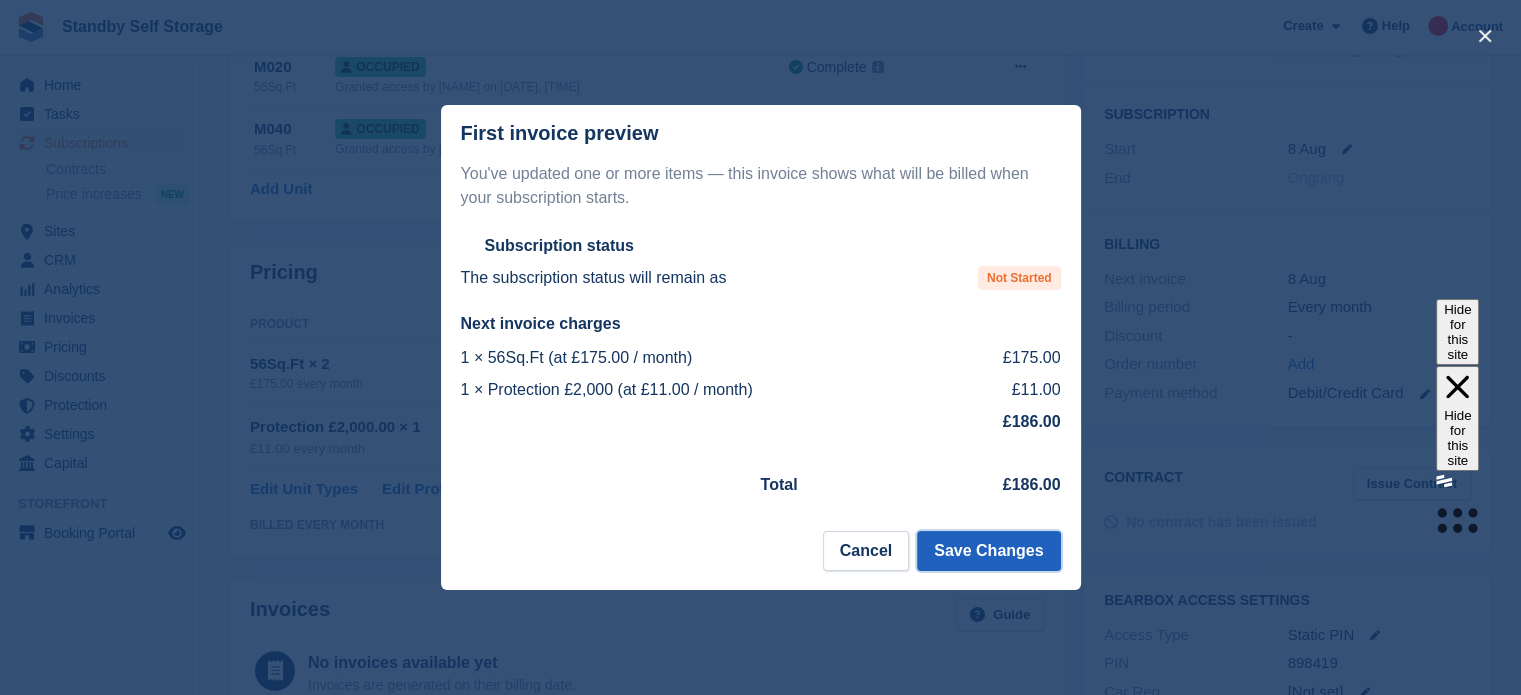 click on "Save Changes" at bounding box center [988, 551] 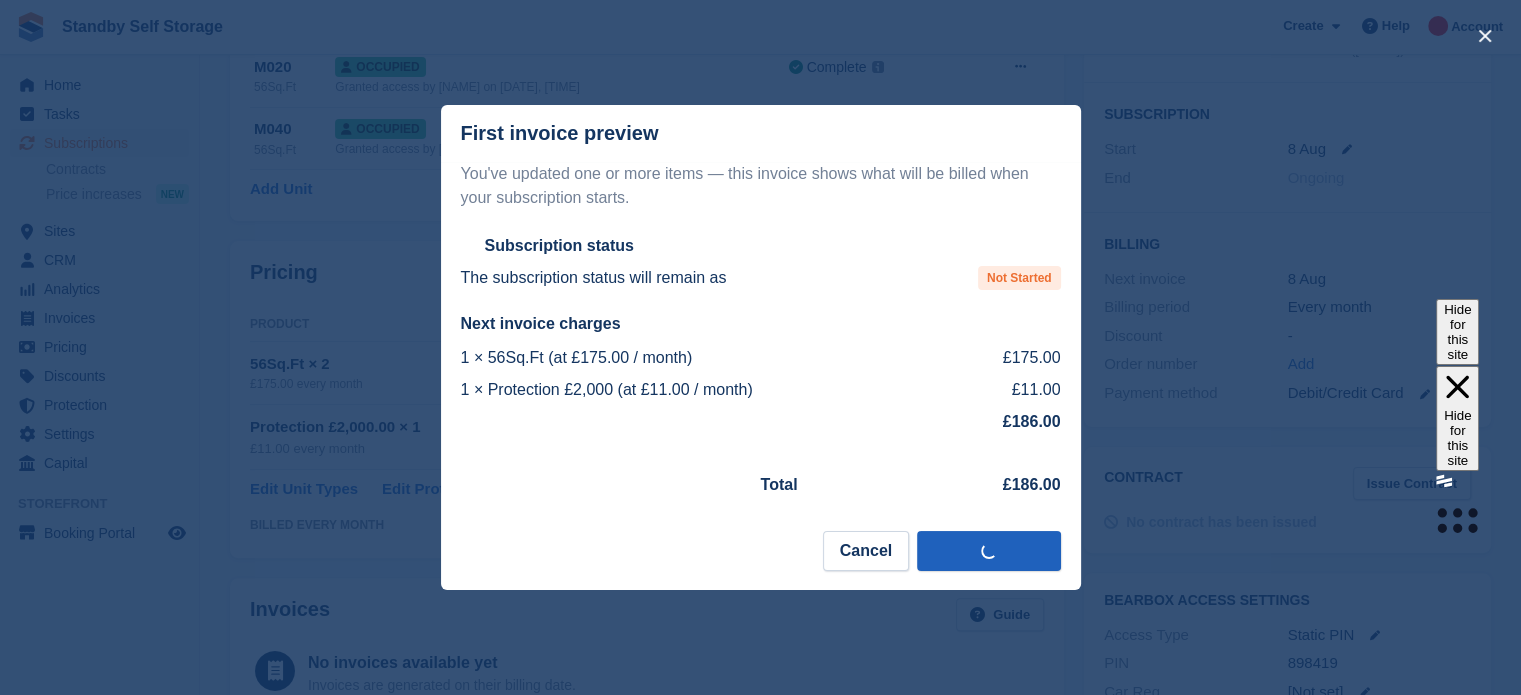 scroll, scrollTop: 0, scrollLeft: 0, axis: both 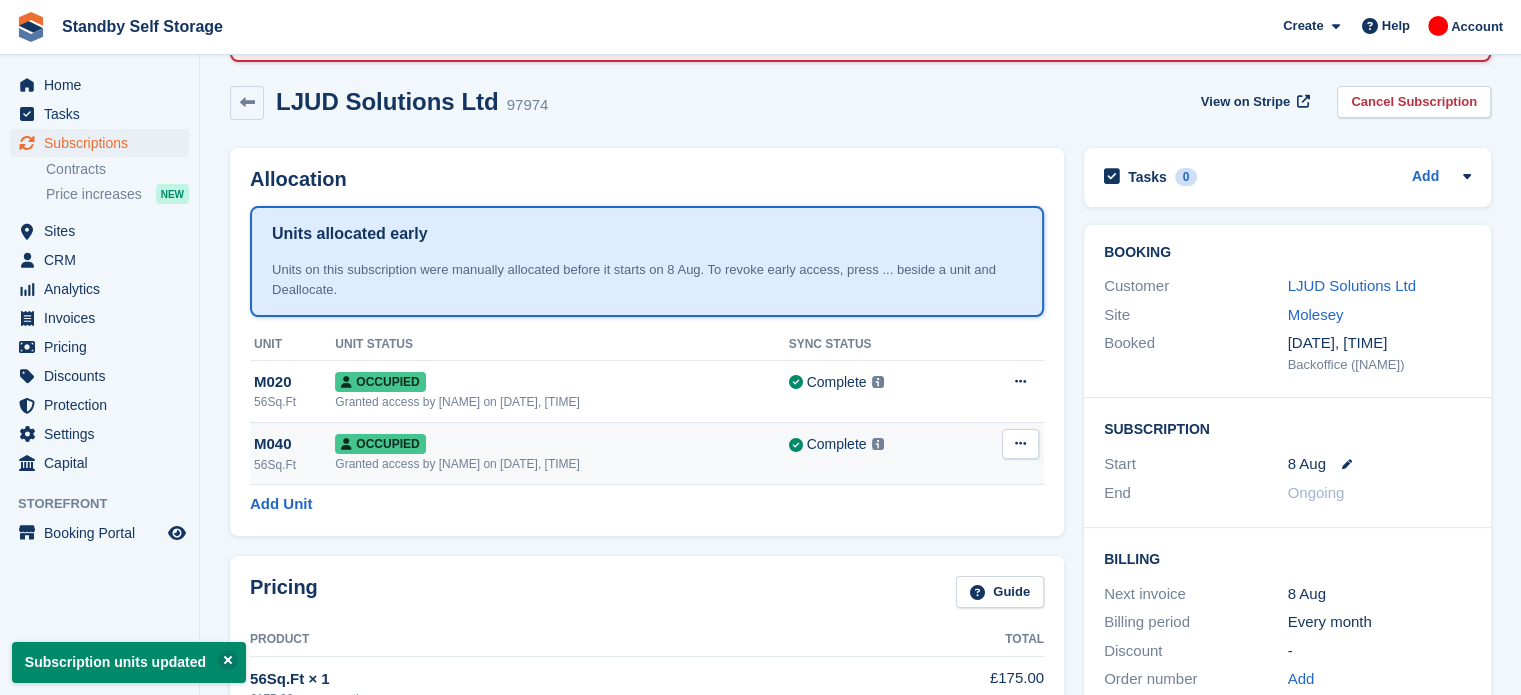 click at bounding box center (1020, 444) 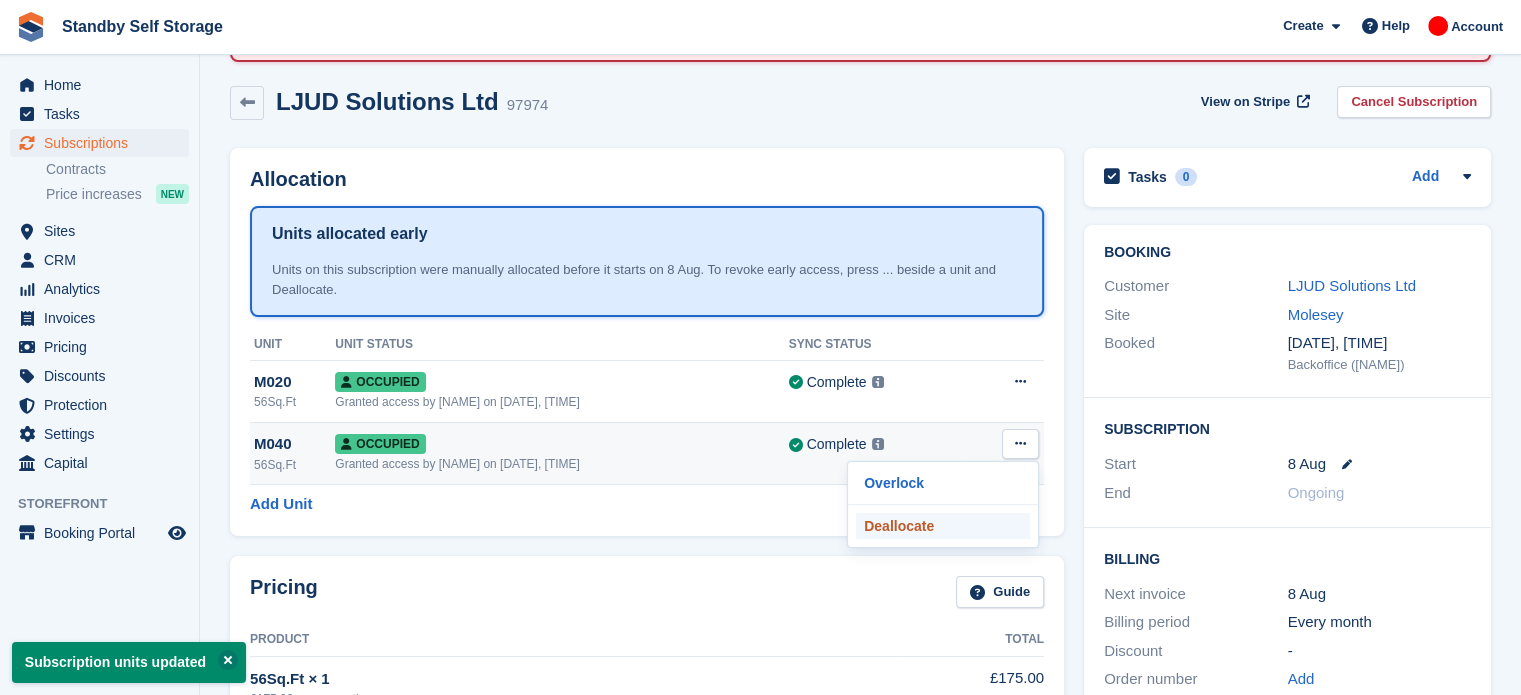 click on "Deallocate" at bounding box center (943, 526) 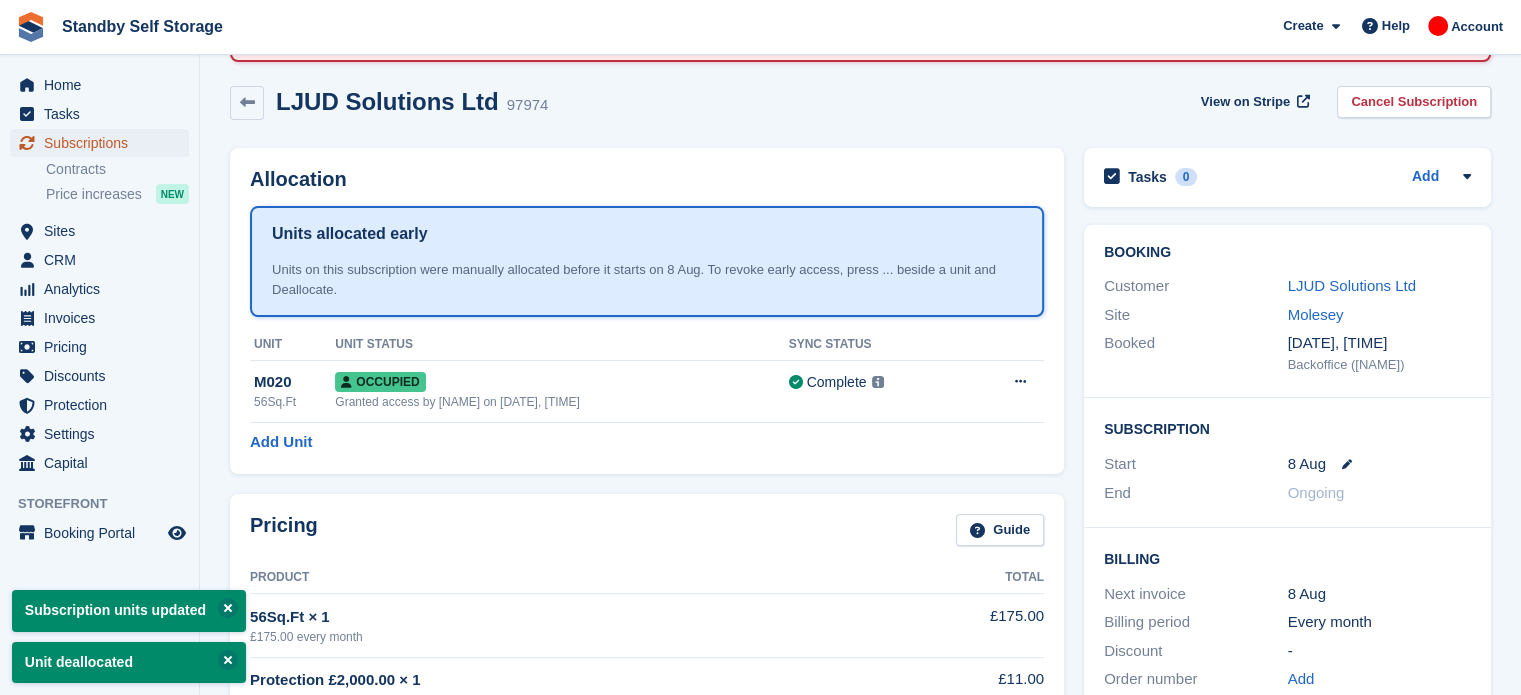 click on "Subscriptions" at bounding box center [104, 143] 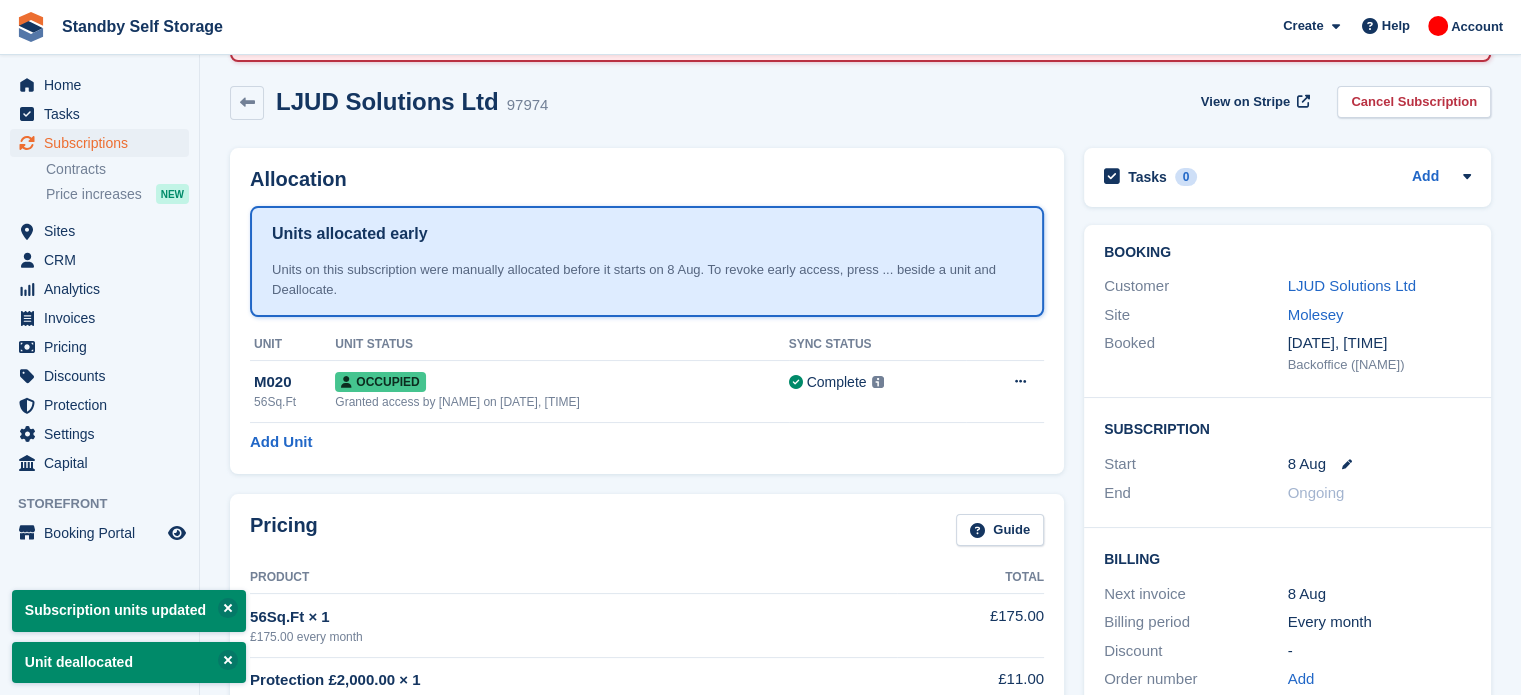 scroll, scrollTop: 0, scrollLeft: 0, axis: both 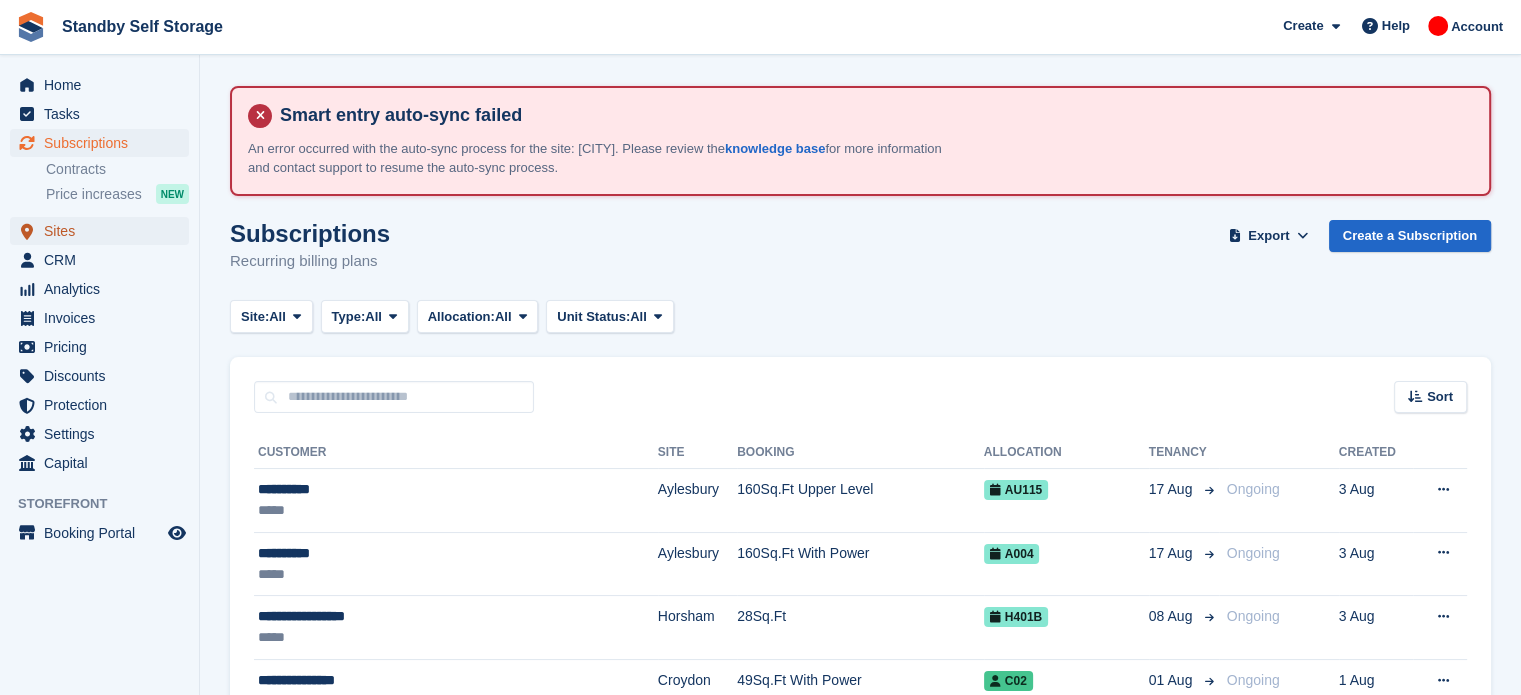 click on "Sites" at bounding box center [104, 231] 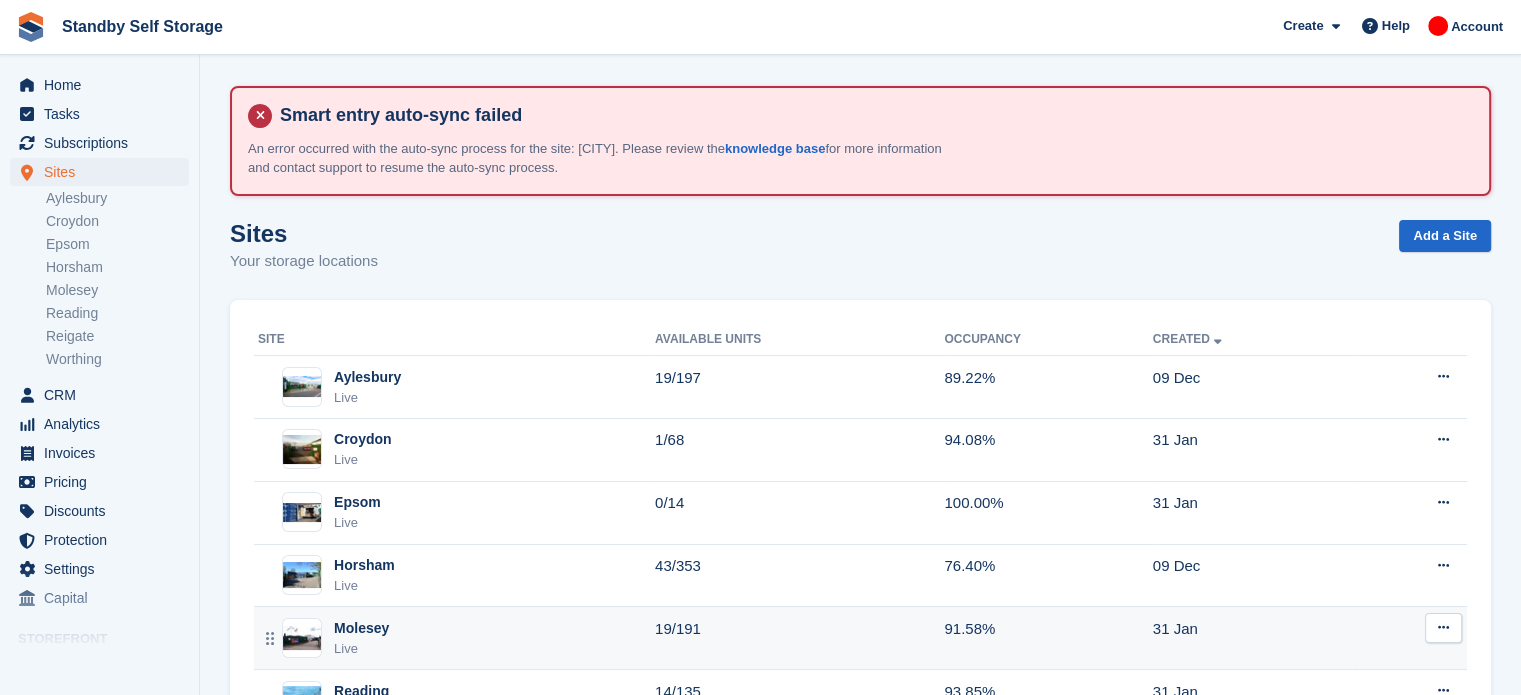 click on "Molesey
Live" at bounding box center (456, 638) 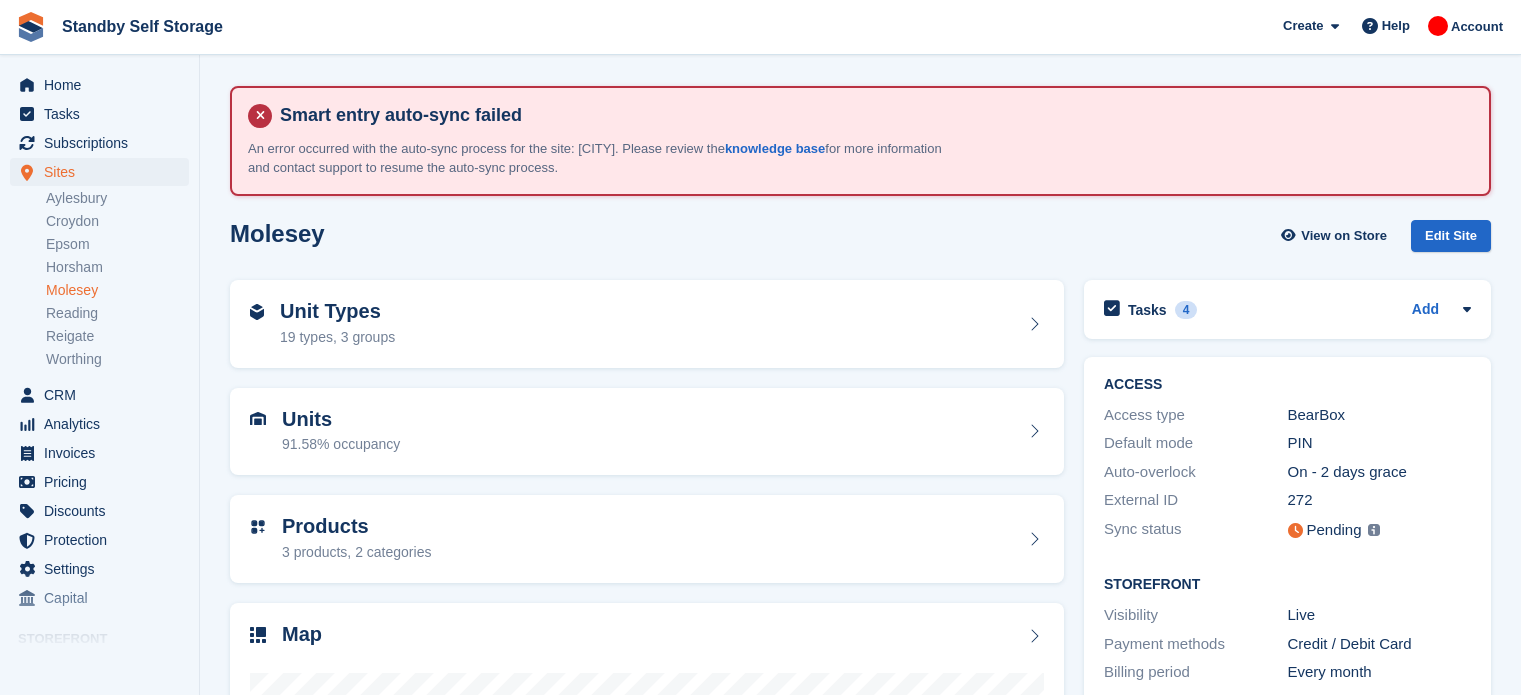 scroll, scrollTop: 334, scrollLeft: 0, axis: vertical 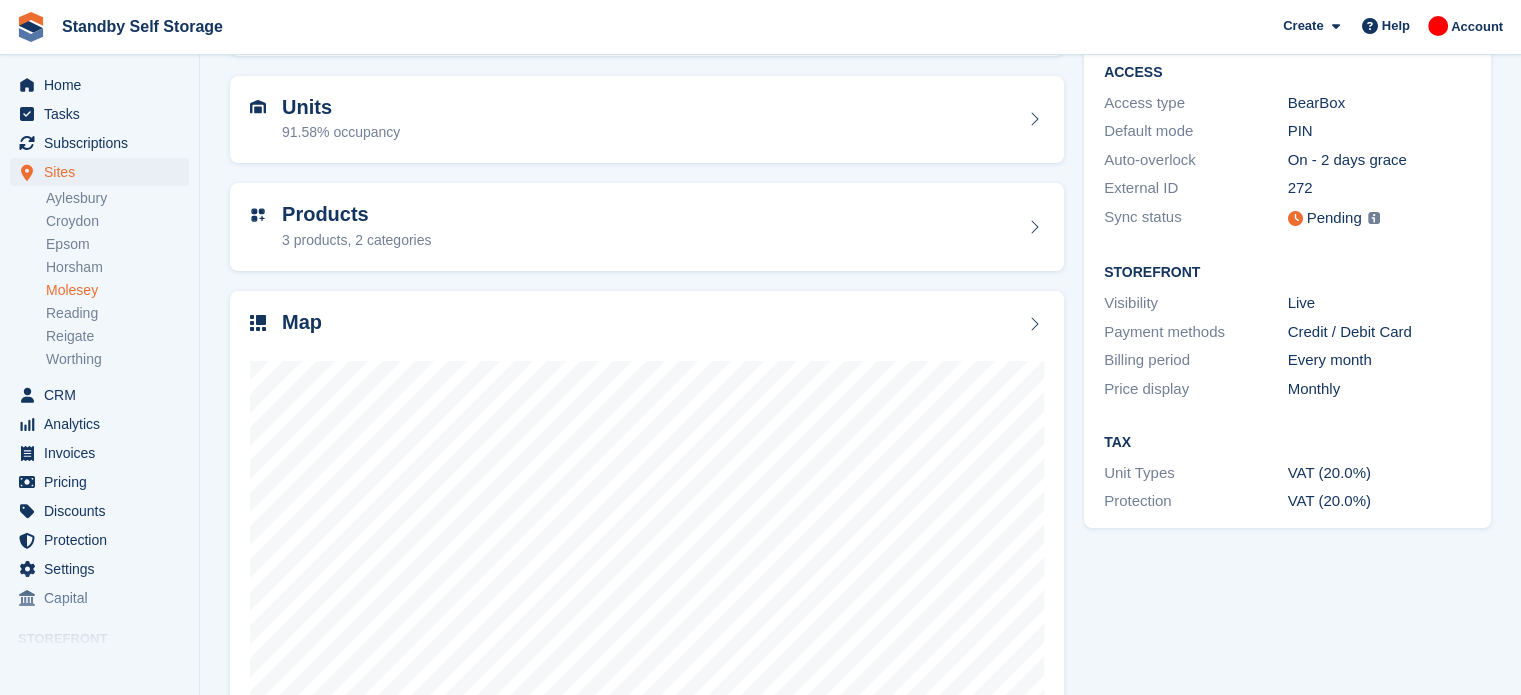 click on "Standby Self Storage
Create
Subscription
Invoice
Contact
Deal
Discount
Page
Help
Chat Support
Submit a support request
Help Center
Get answers to Stora questions
What's New" at bounding box center [760, 35] 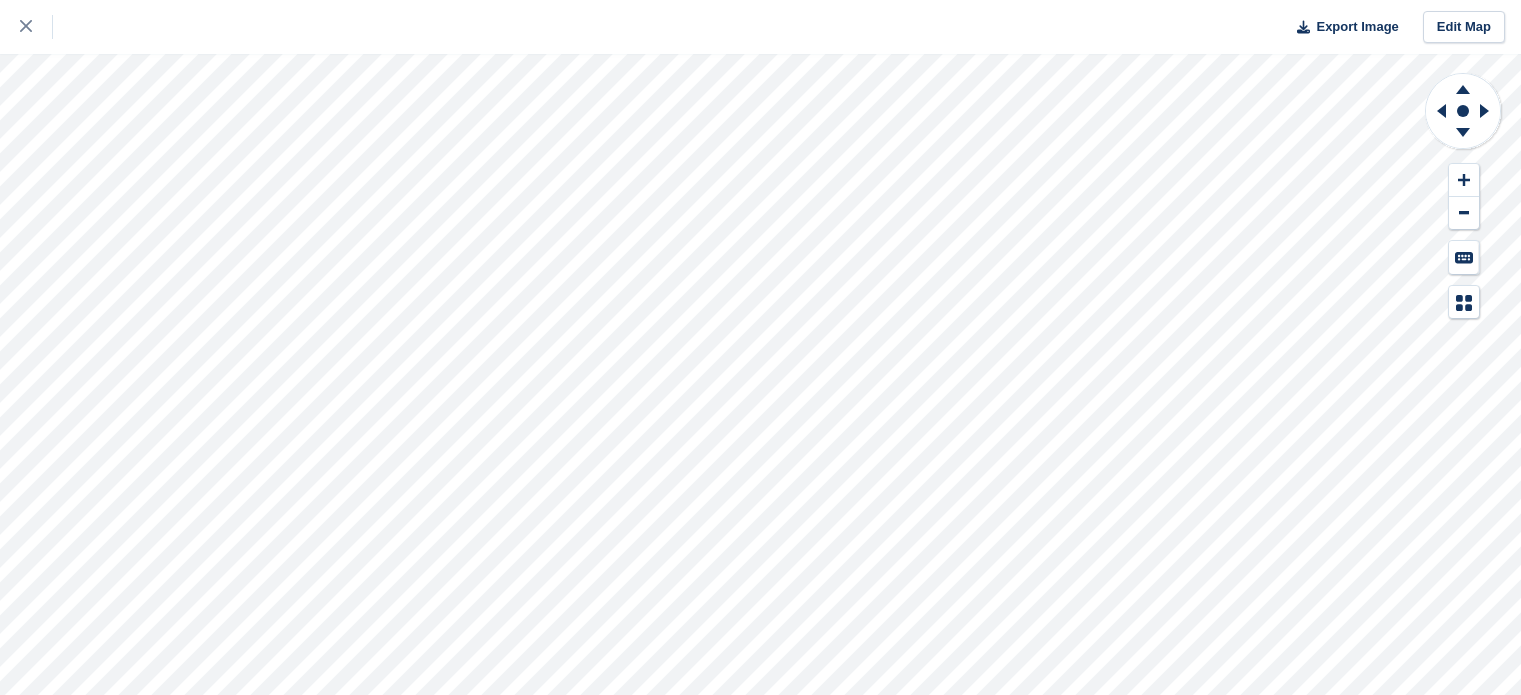 scroll, scrollTop: 0, scrollLeft: 0, axis: both 